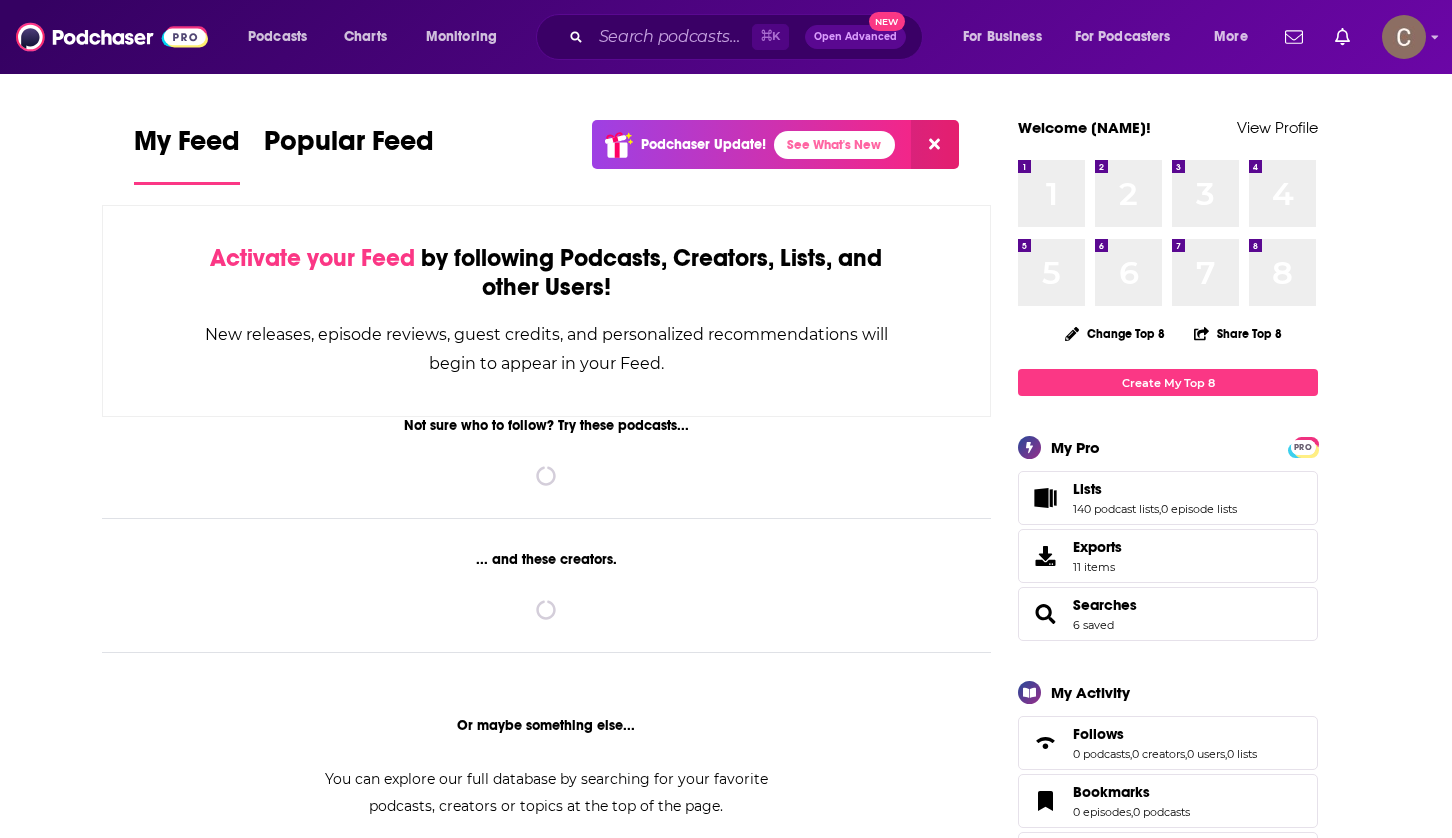 scroll, scrollTop: 0, scrollLeft: 0, axis: both 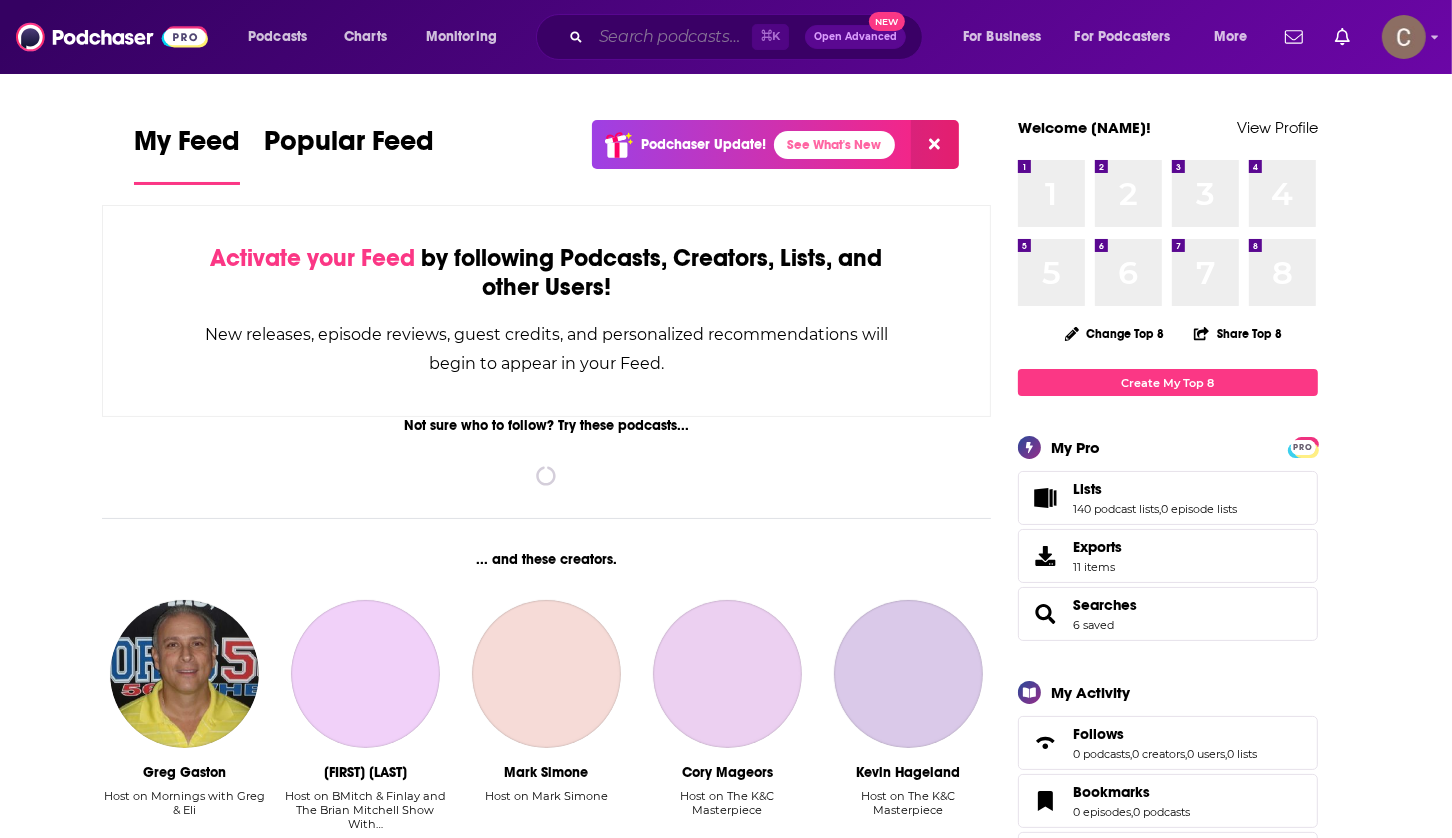 click at bounding box center [671, 37] 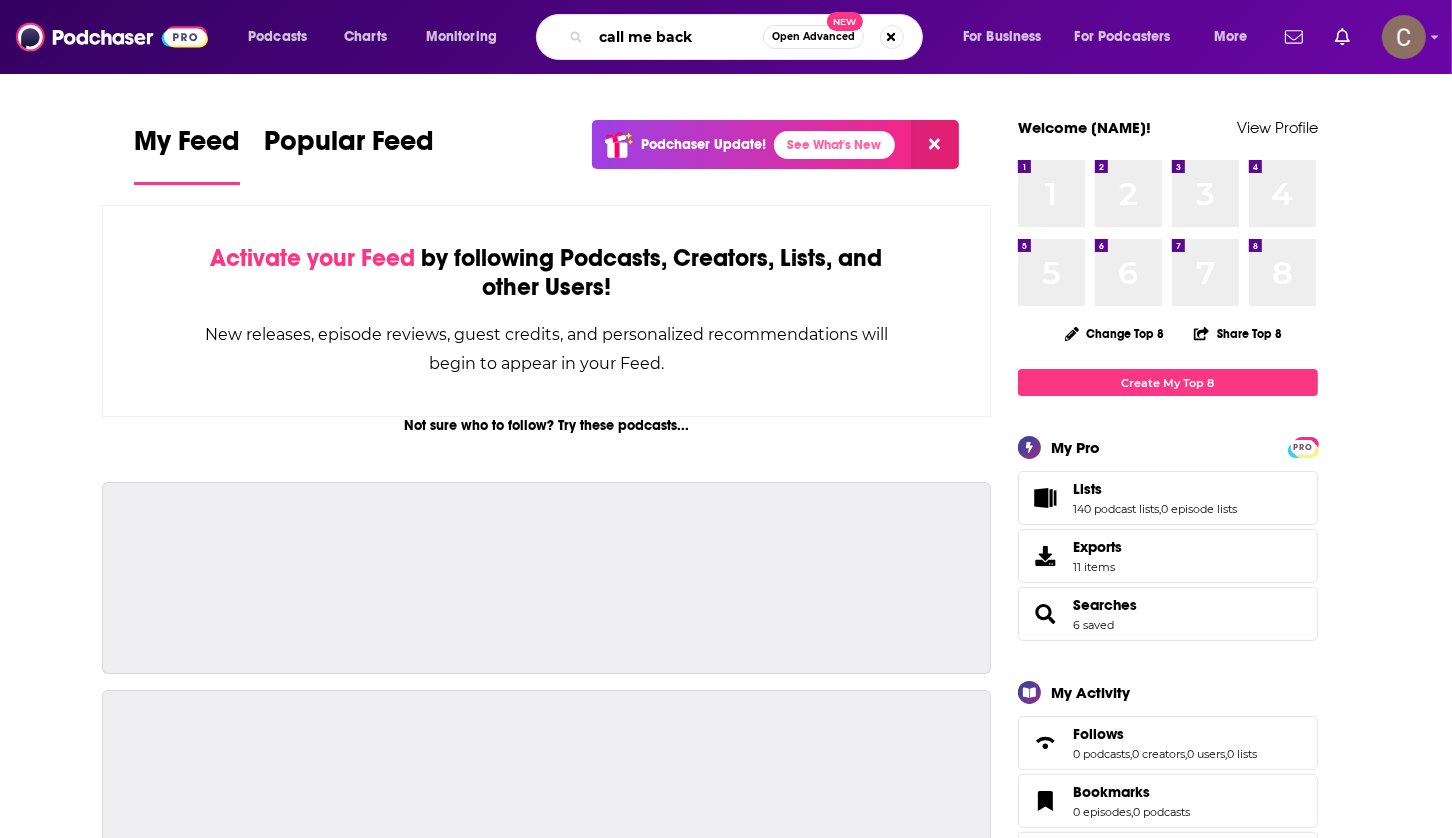 type on "call me back" 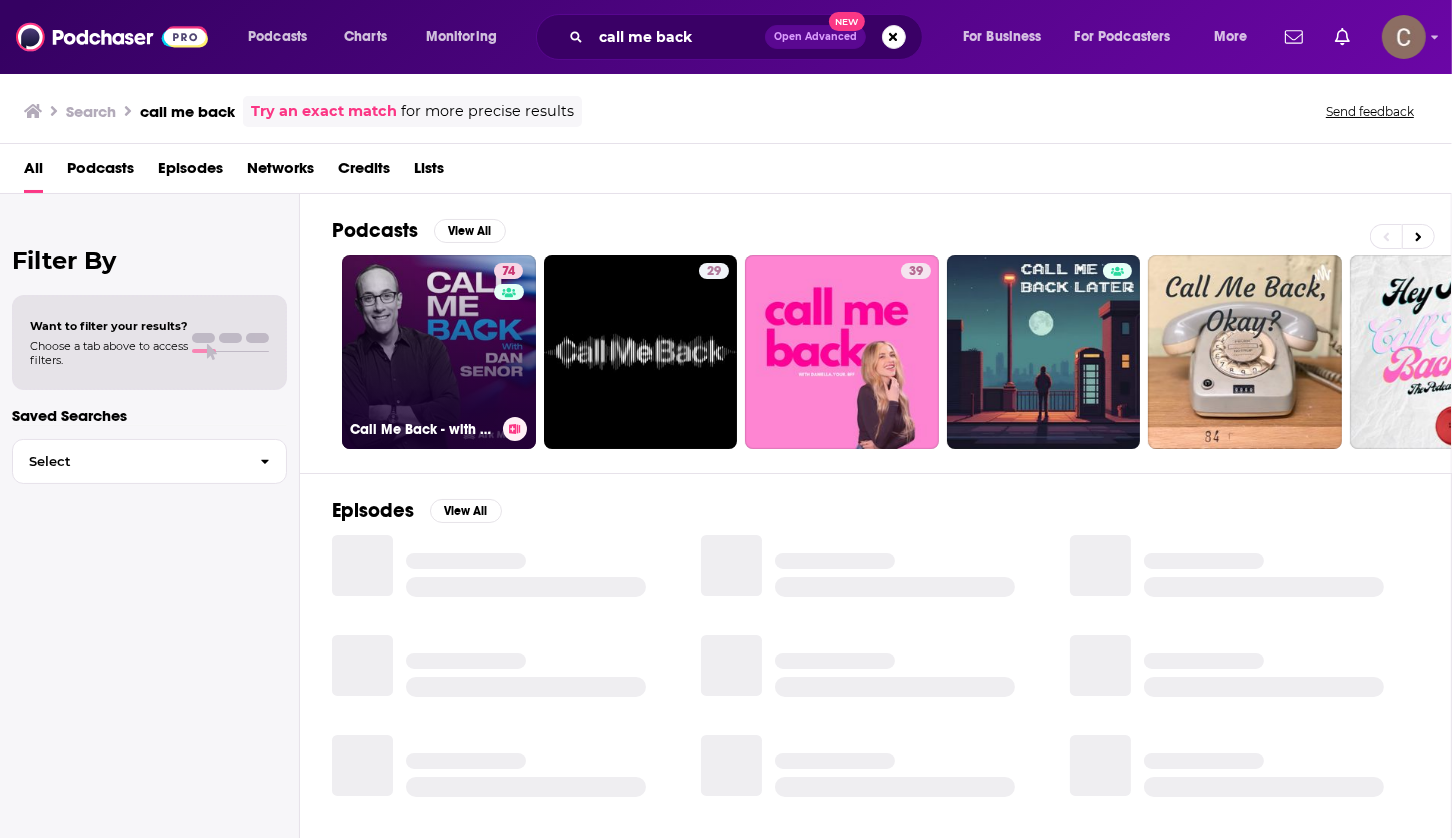 click on "74 Call Me Back - with Dan Senor" at bounding box center [439, 352] 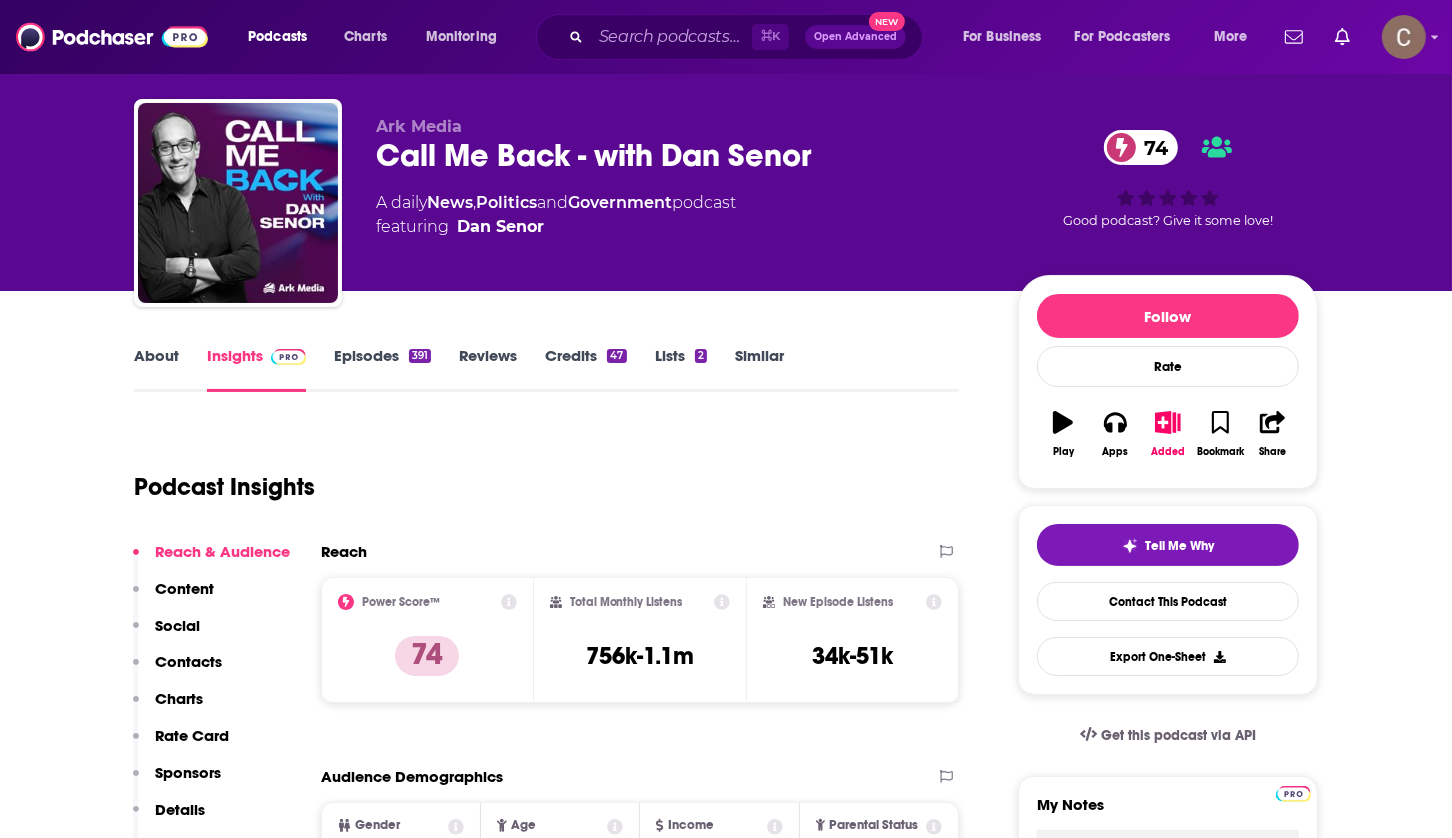 scroll, scrollTop: 37, scrollLeft: 0, axis: vertical 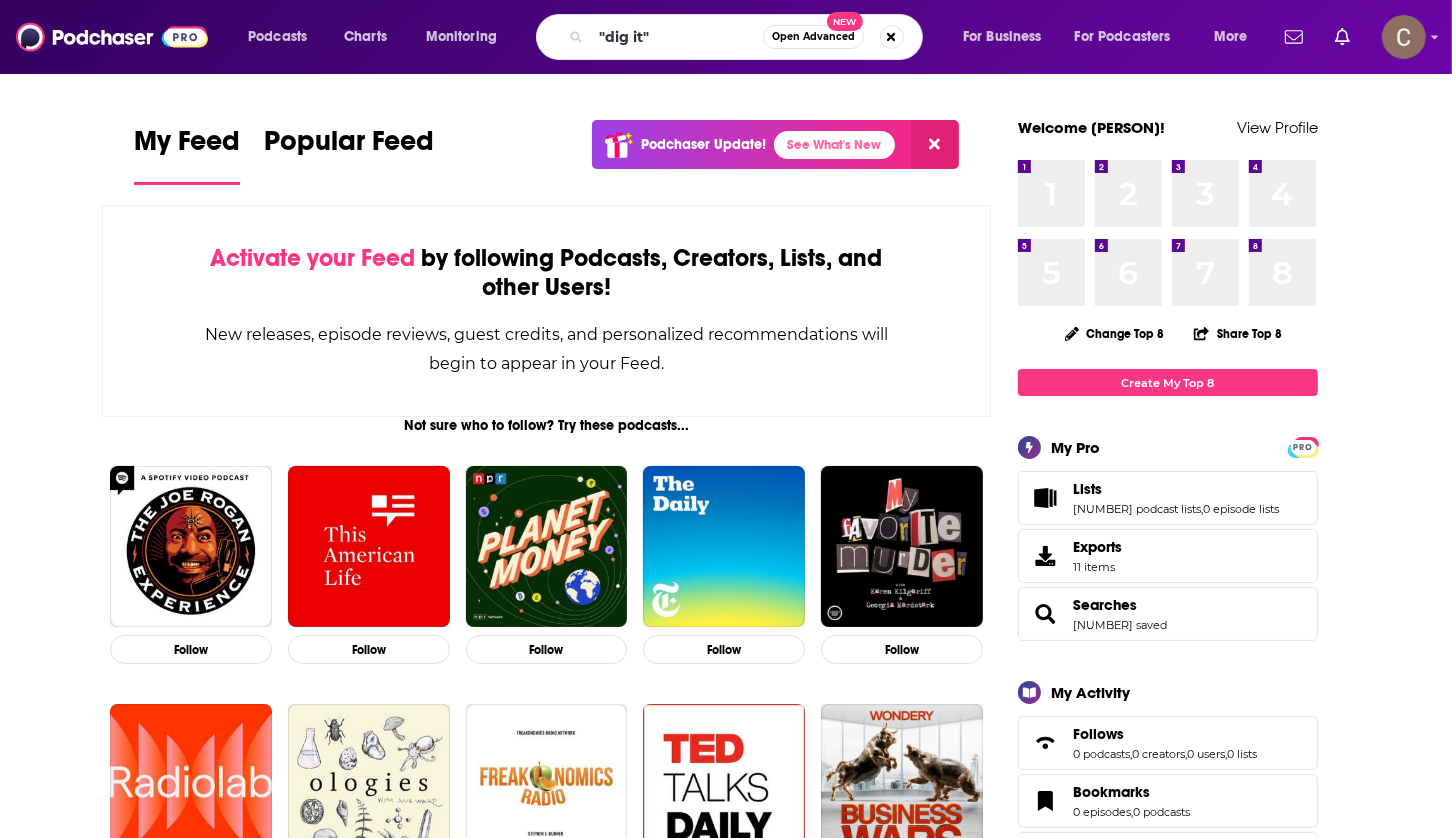 type on ""dig it"" 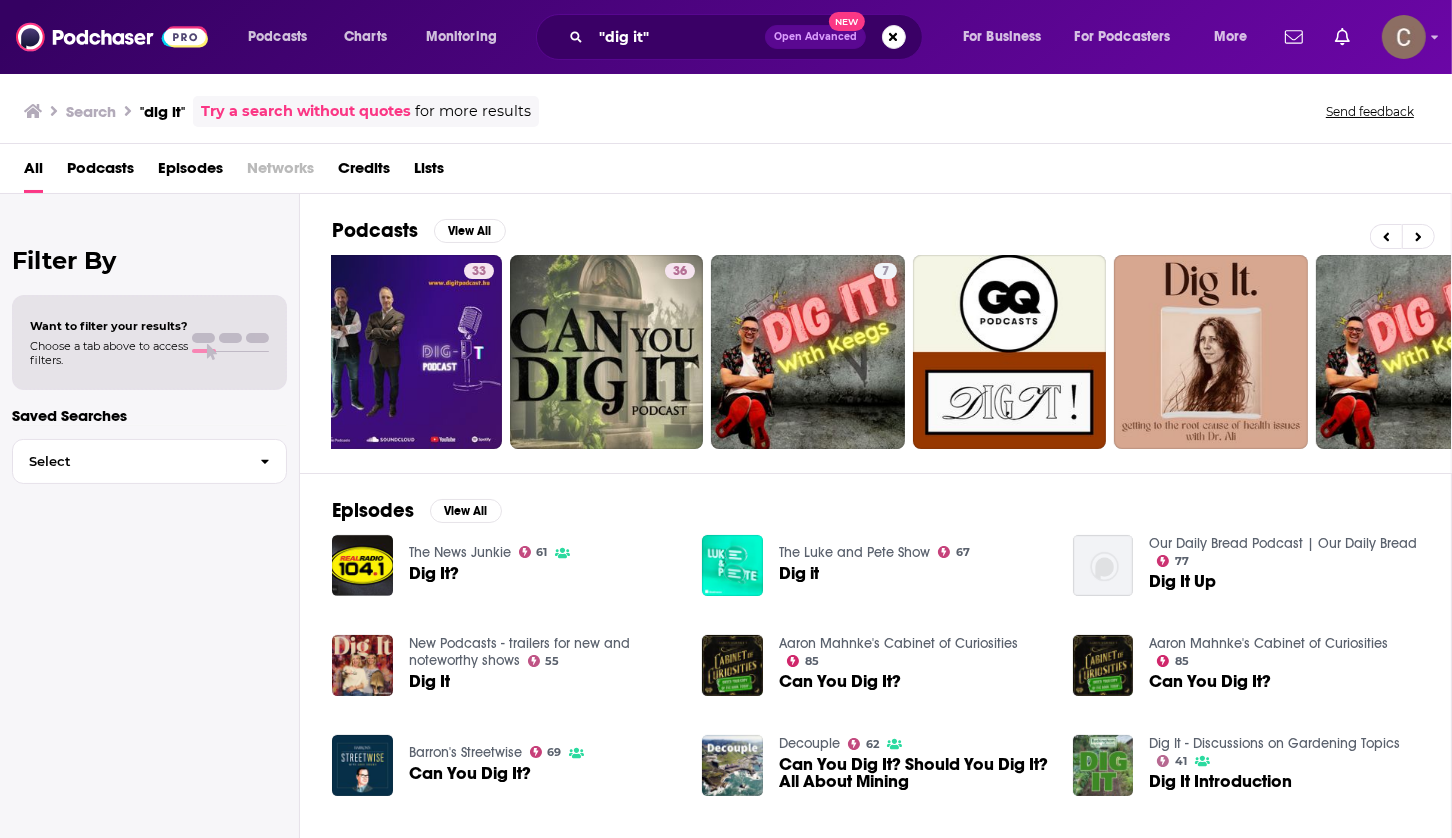 scroll, scrollTop: 0, scrollLeft: 0, axis: both 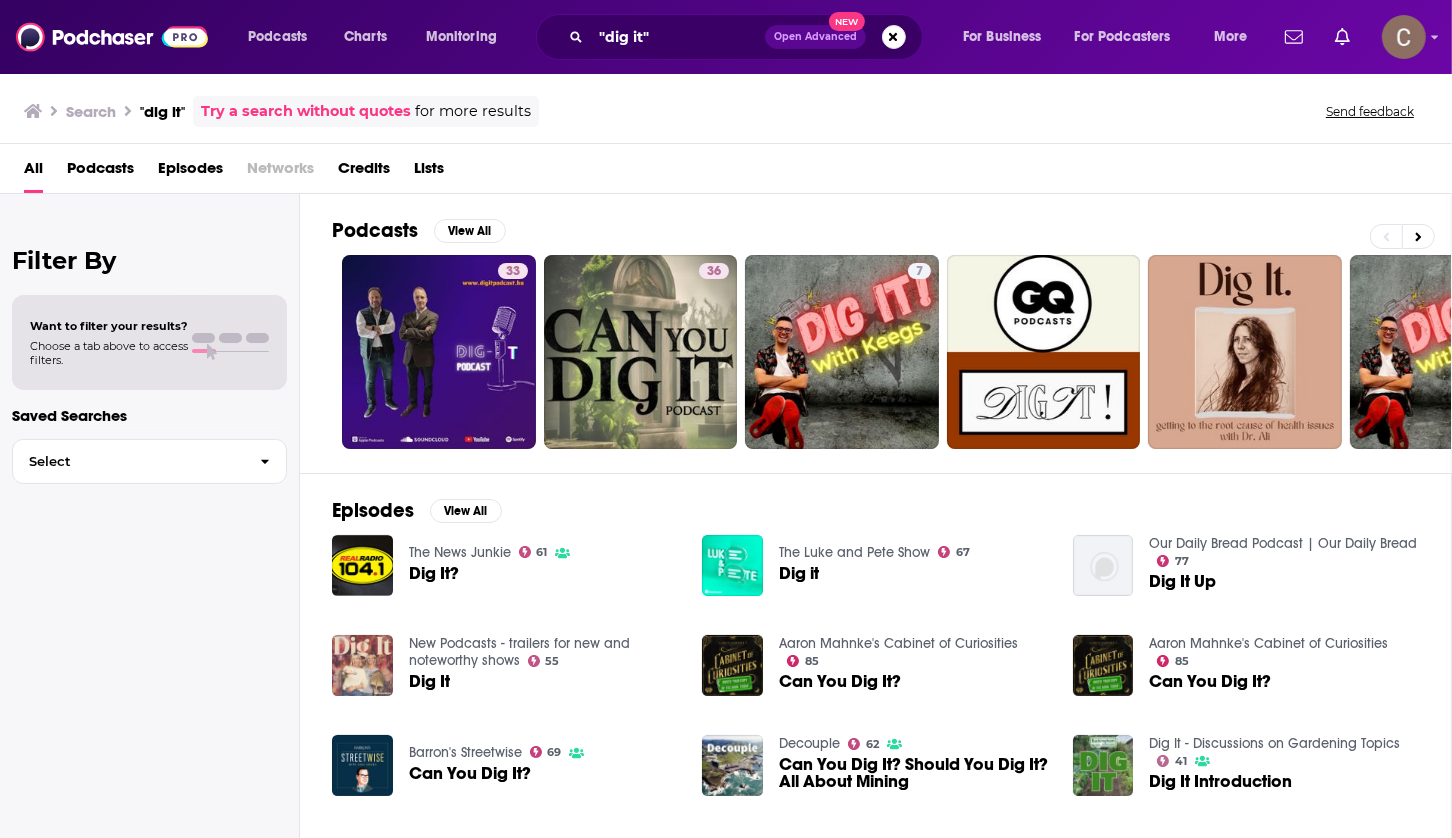 click at bounding box center [362, 665] 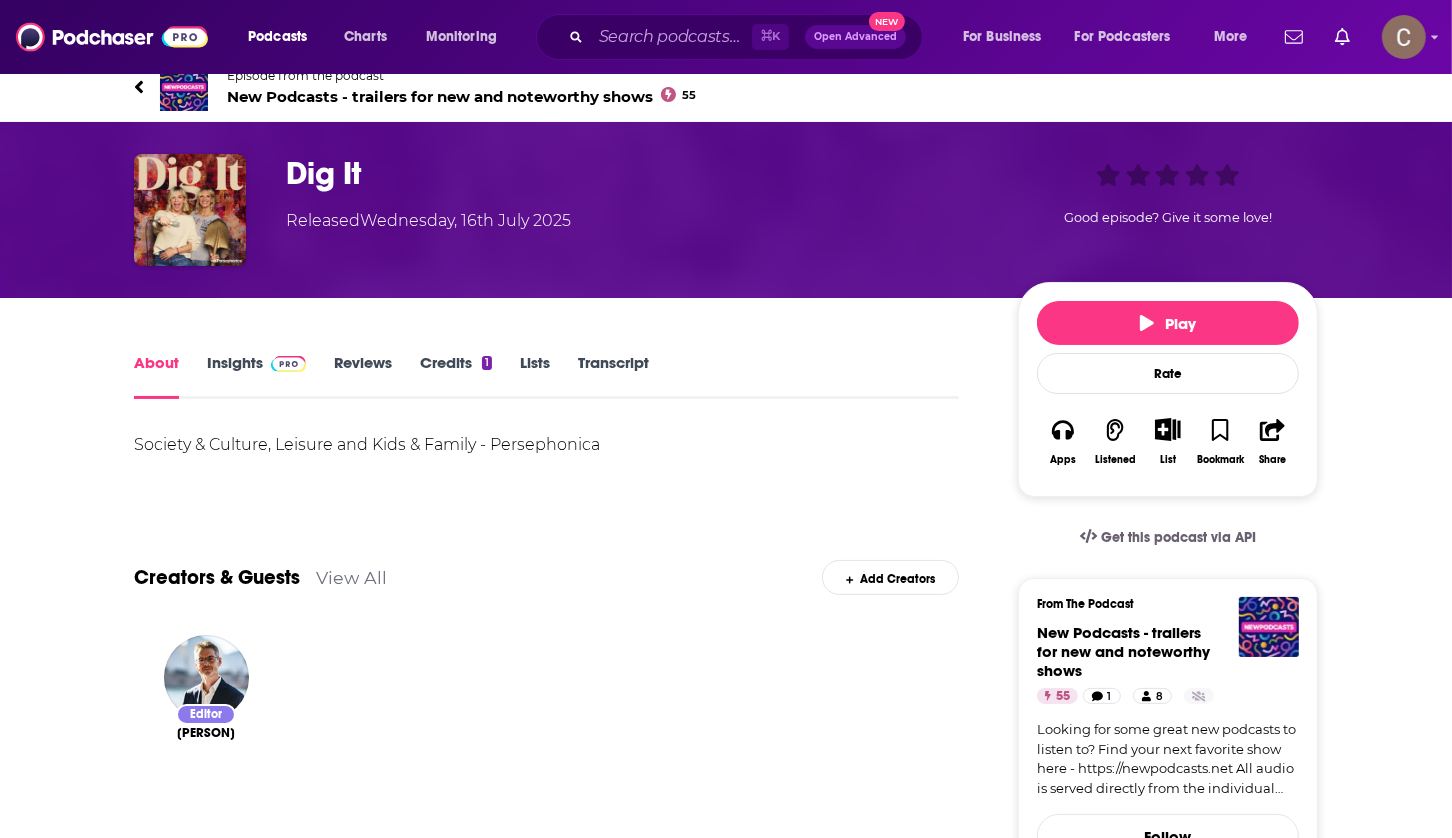 scroll, scrollTop: 0, scrollLeft: 0, axis: both 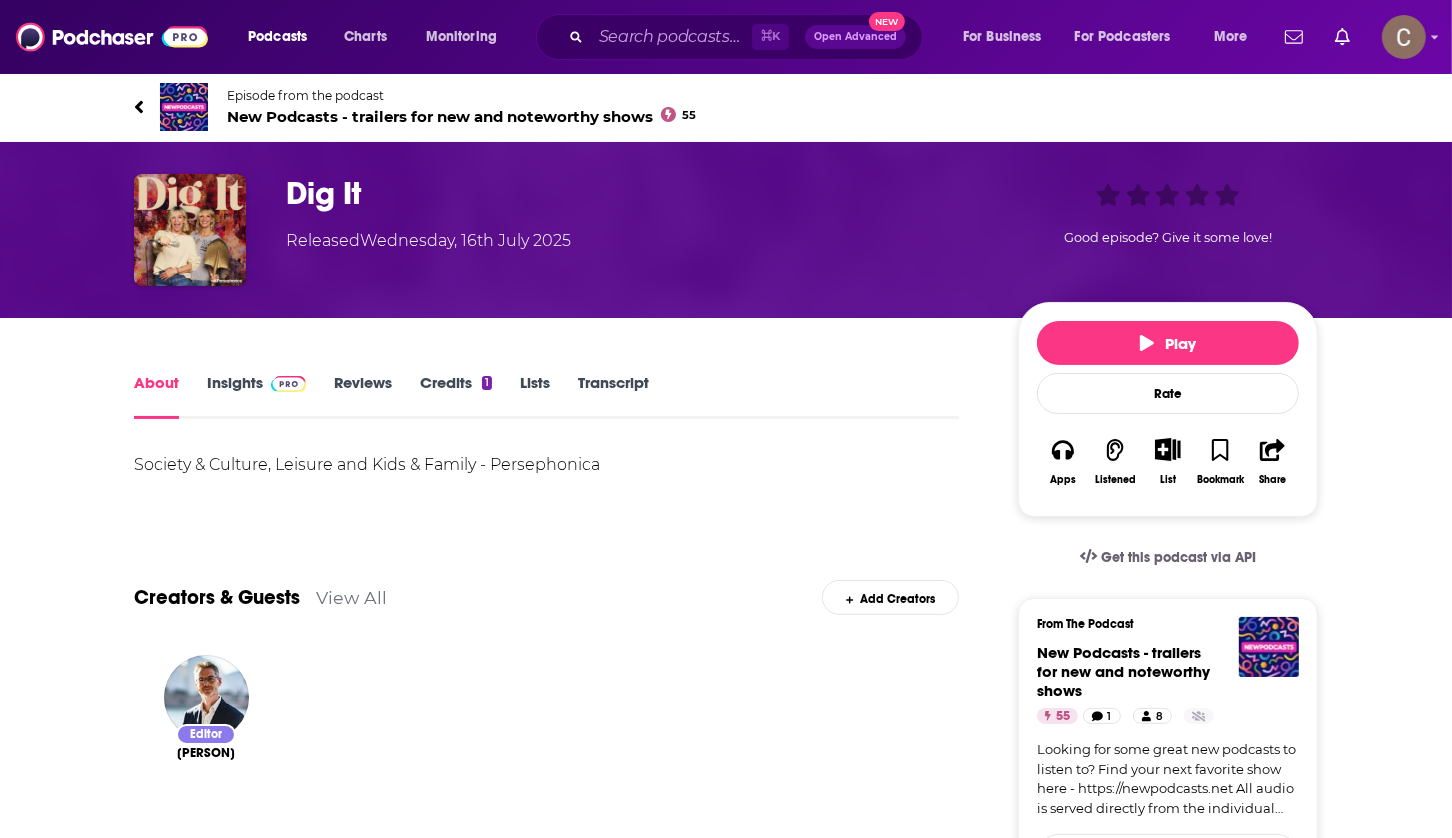 click on "Dig It" at bounding box center [636, 193] 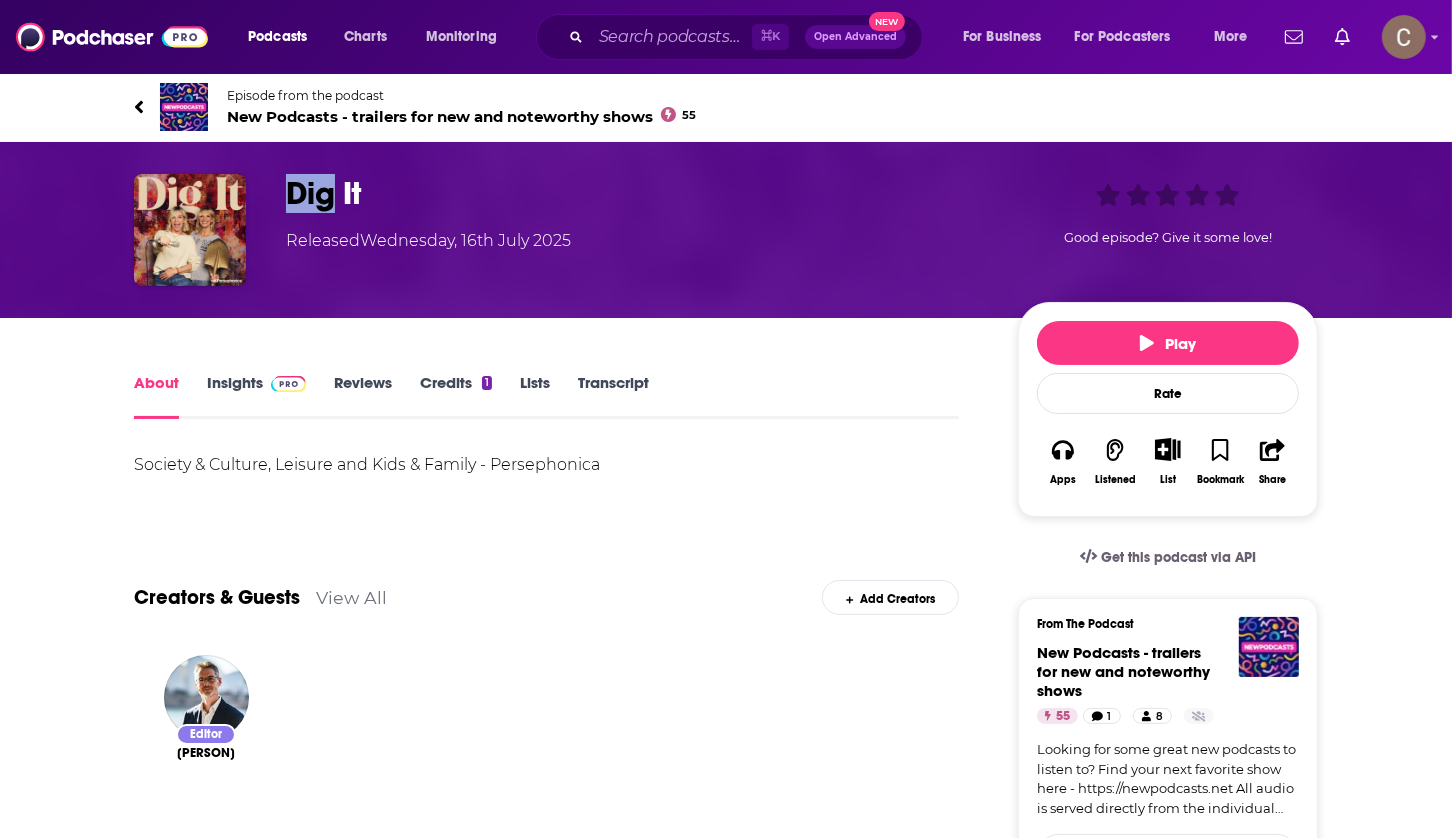 click on "Dig It" at bounding box center [636, 193] 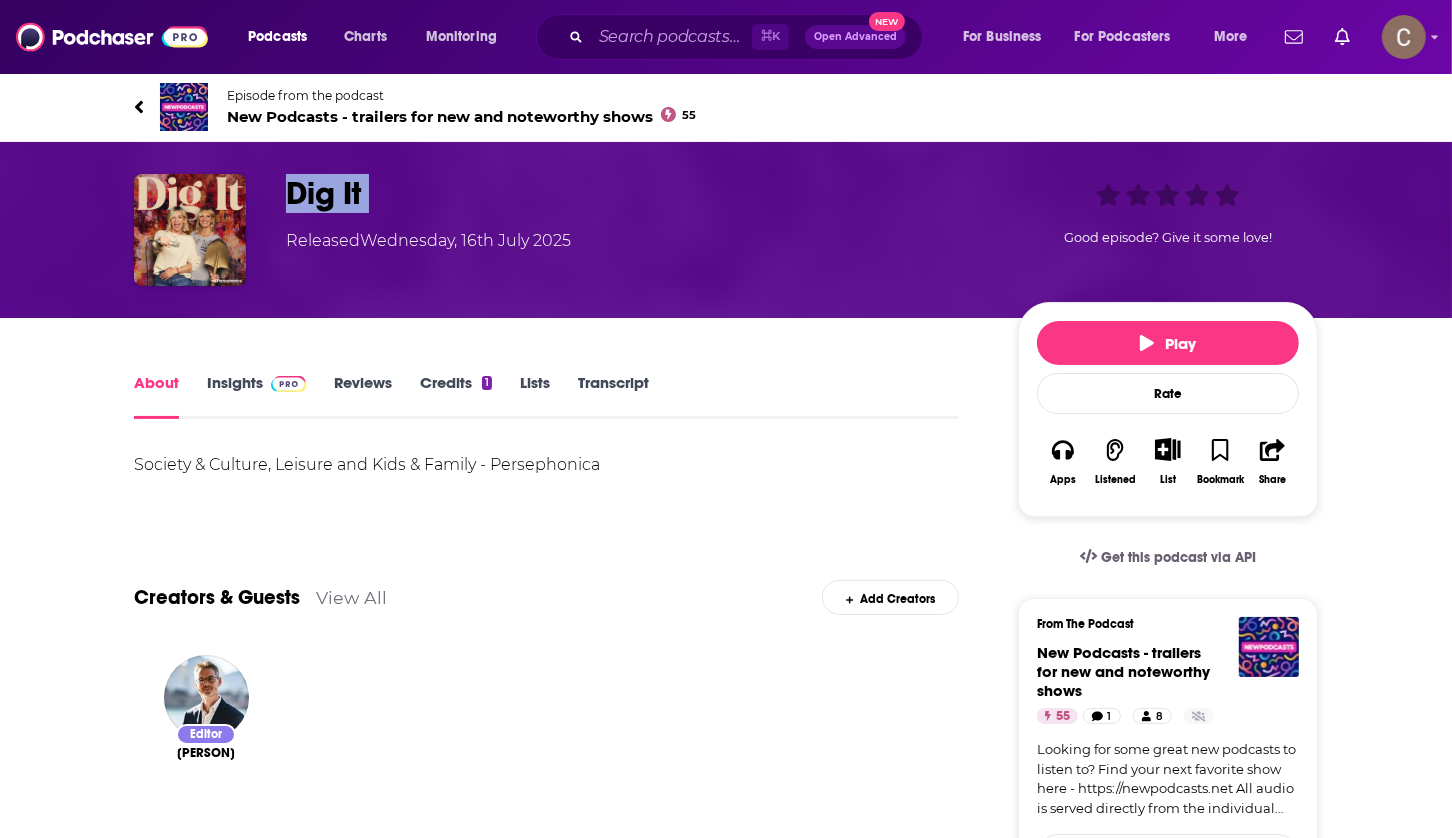 click on "Dig It" at bounding box center (636, 193) 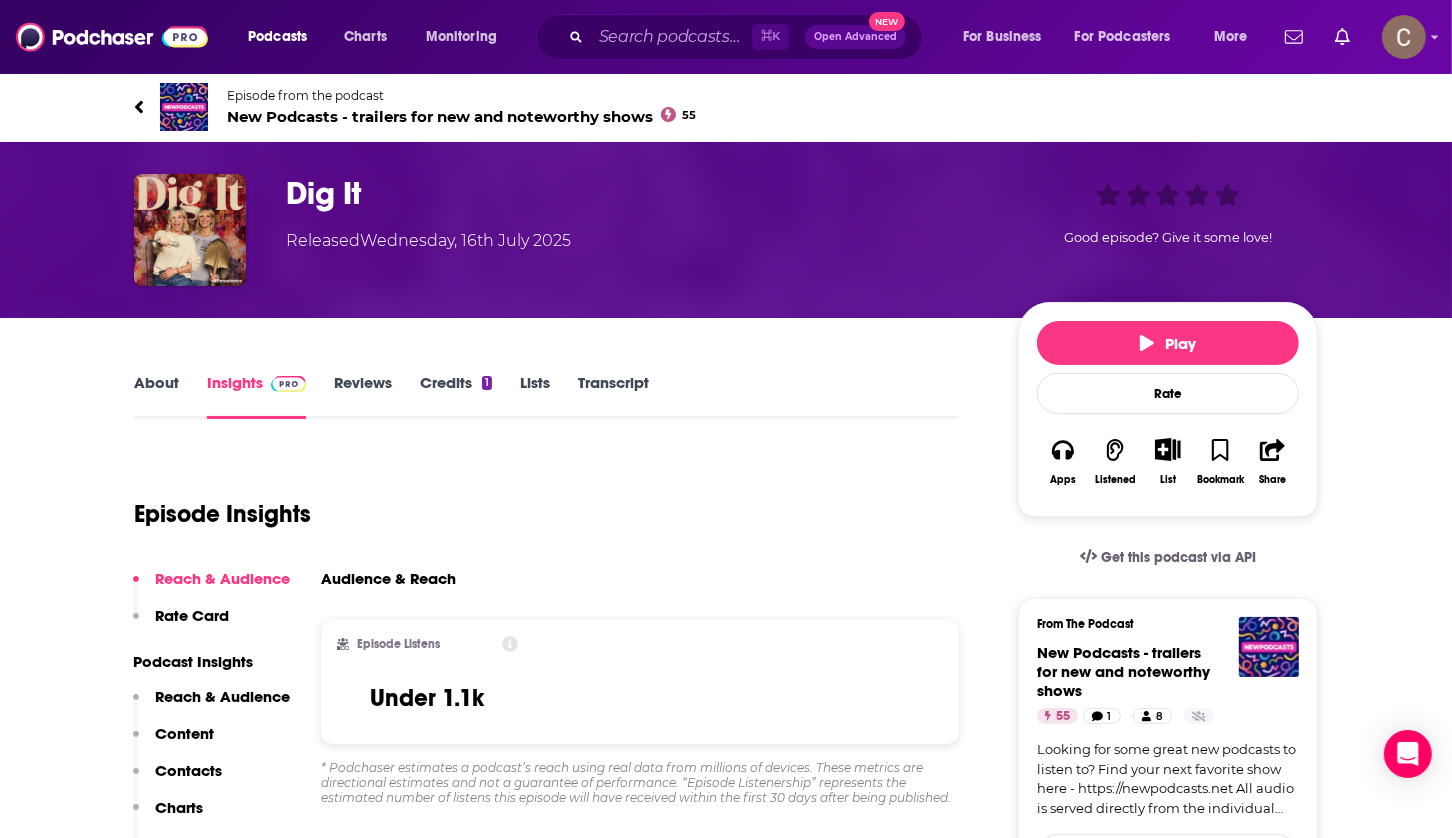 click on "Dig It" at bounding box center [636, 193] 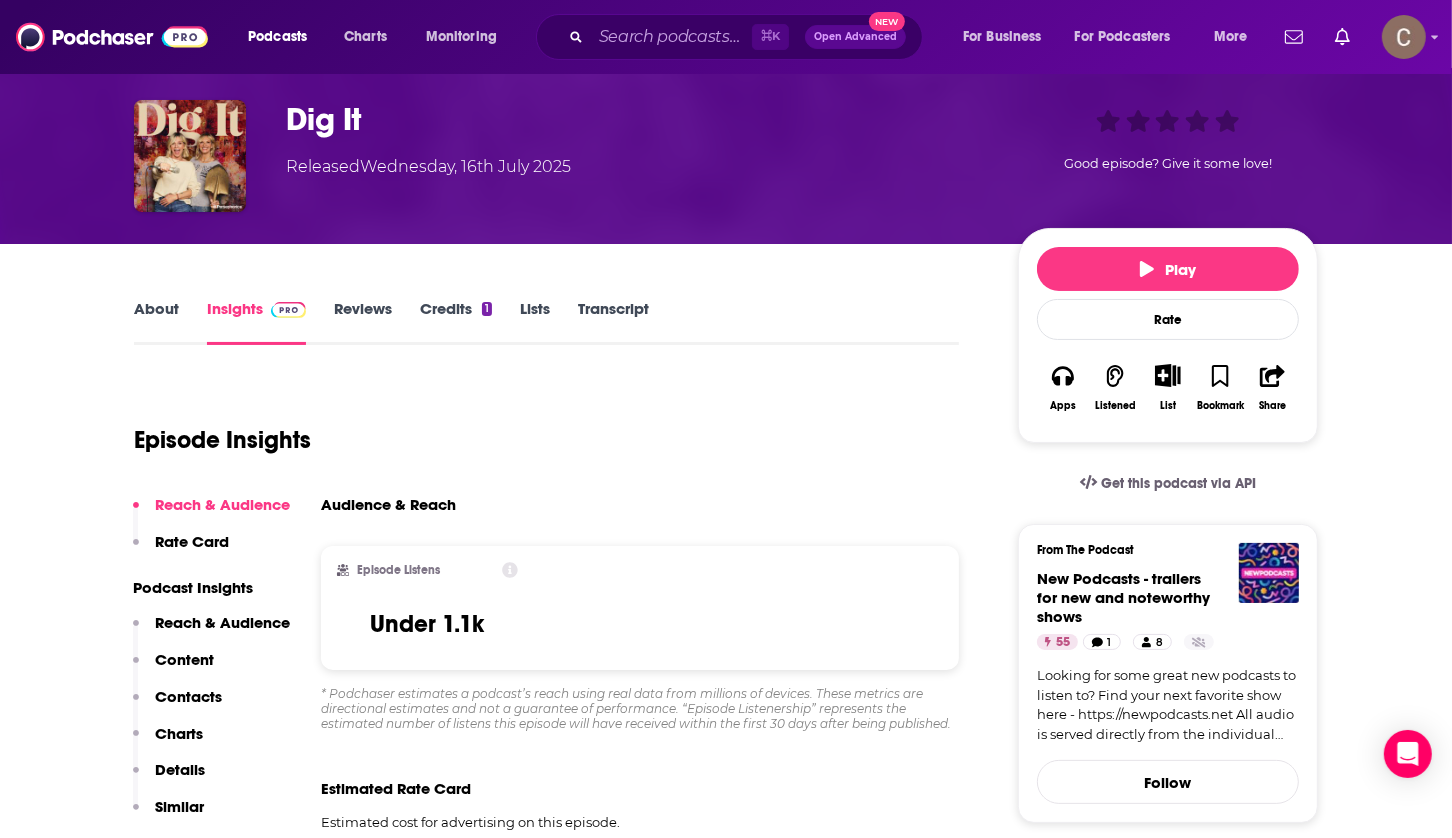 scroll, scrollTop: 0, scrollLeft: 0, axis: both 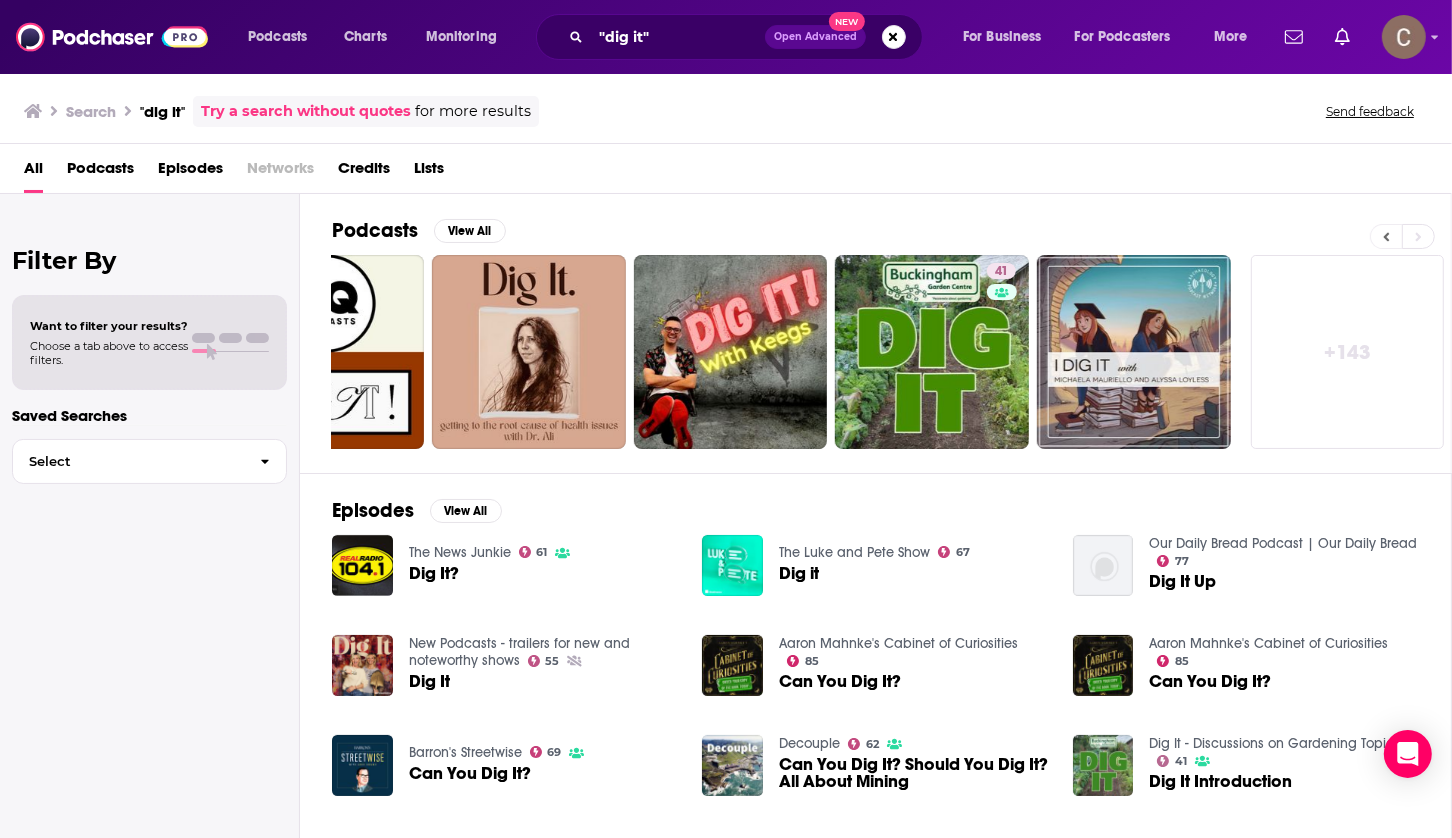 click 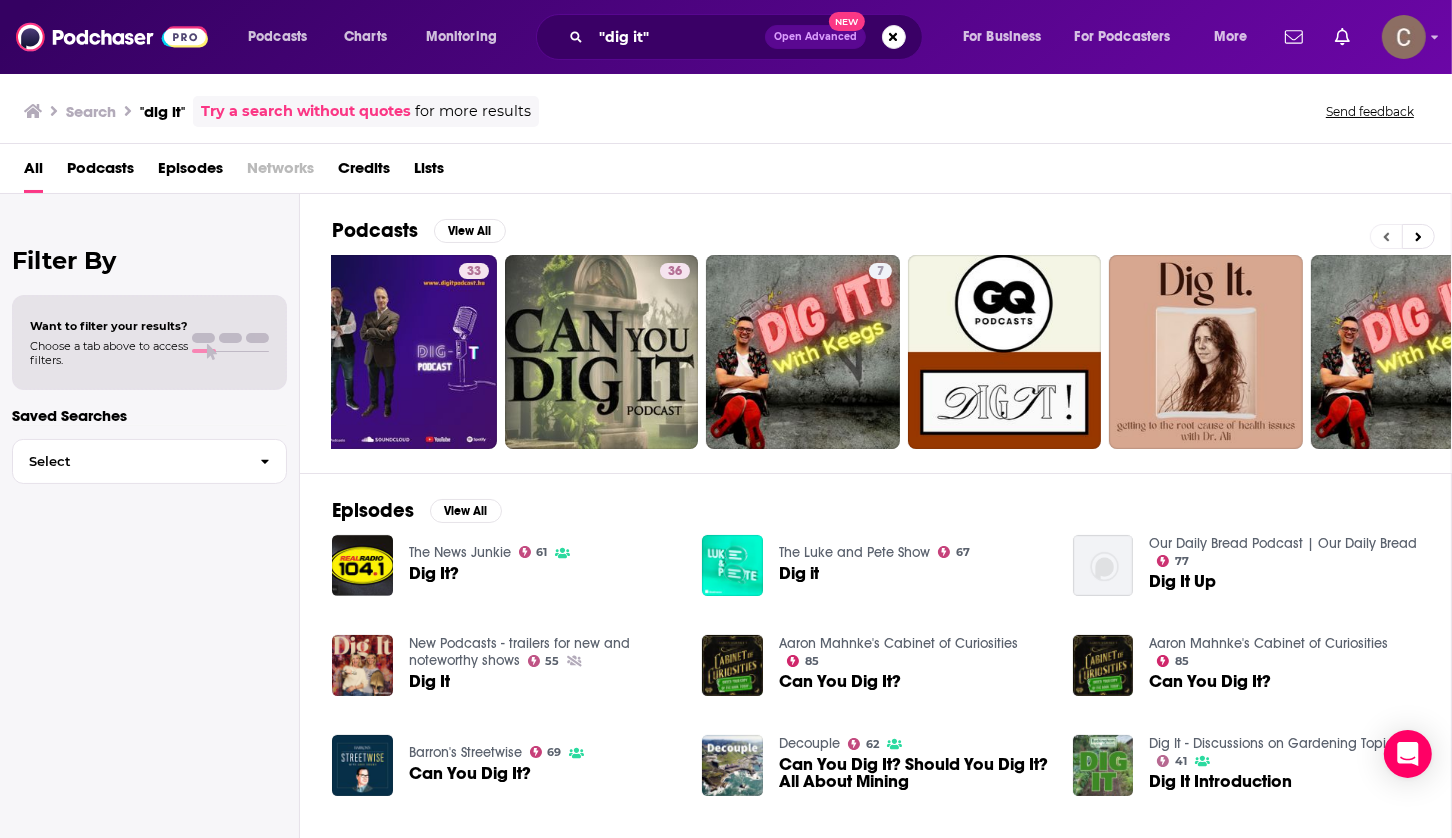 scroll, scrollTop: 0, scrollLeft: 0, axis: both 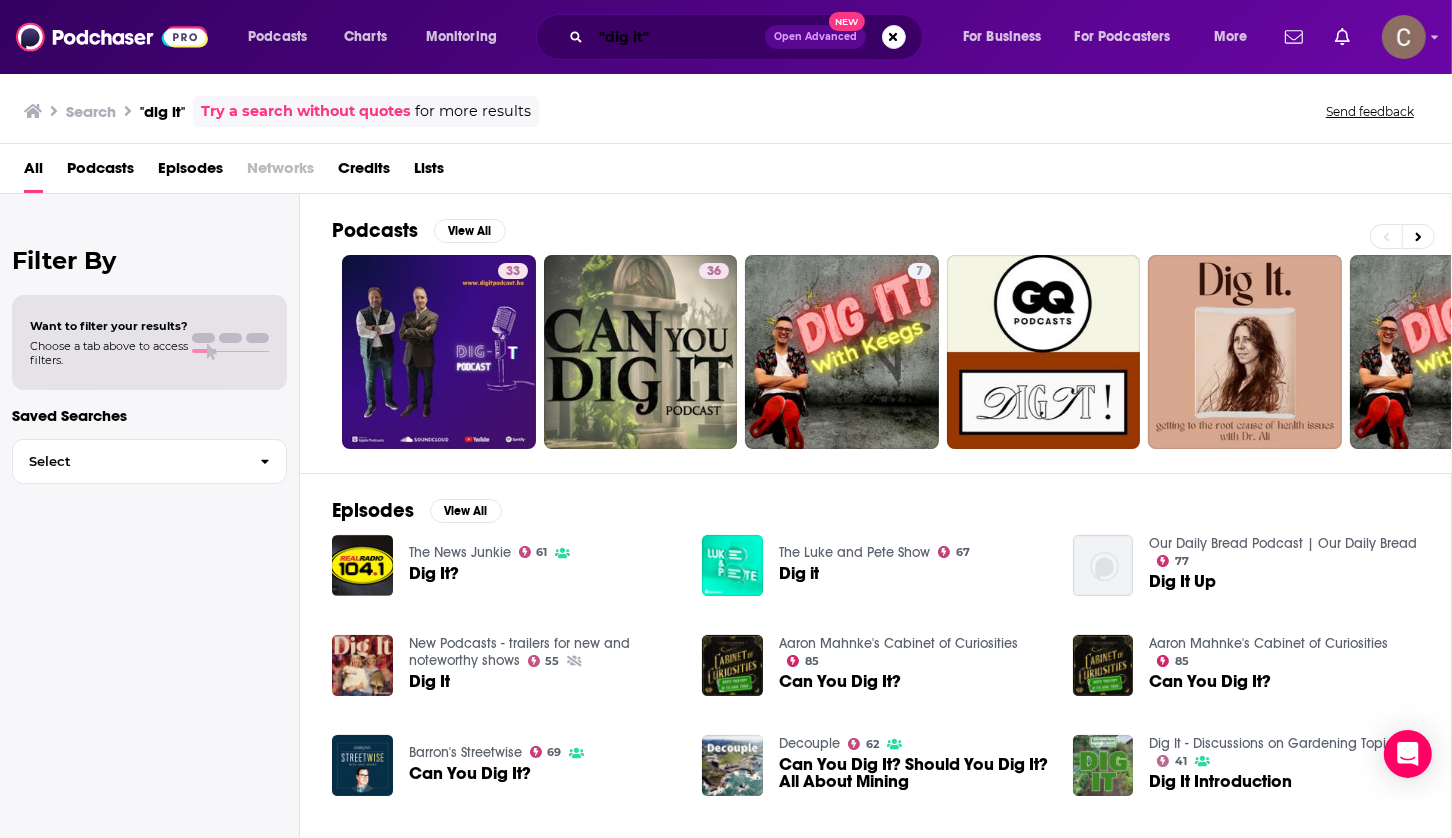 click on ""dig it"" at bounding box center (678, 37) 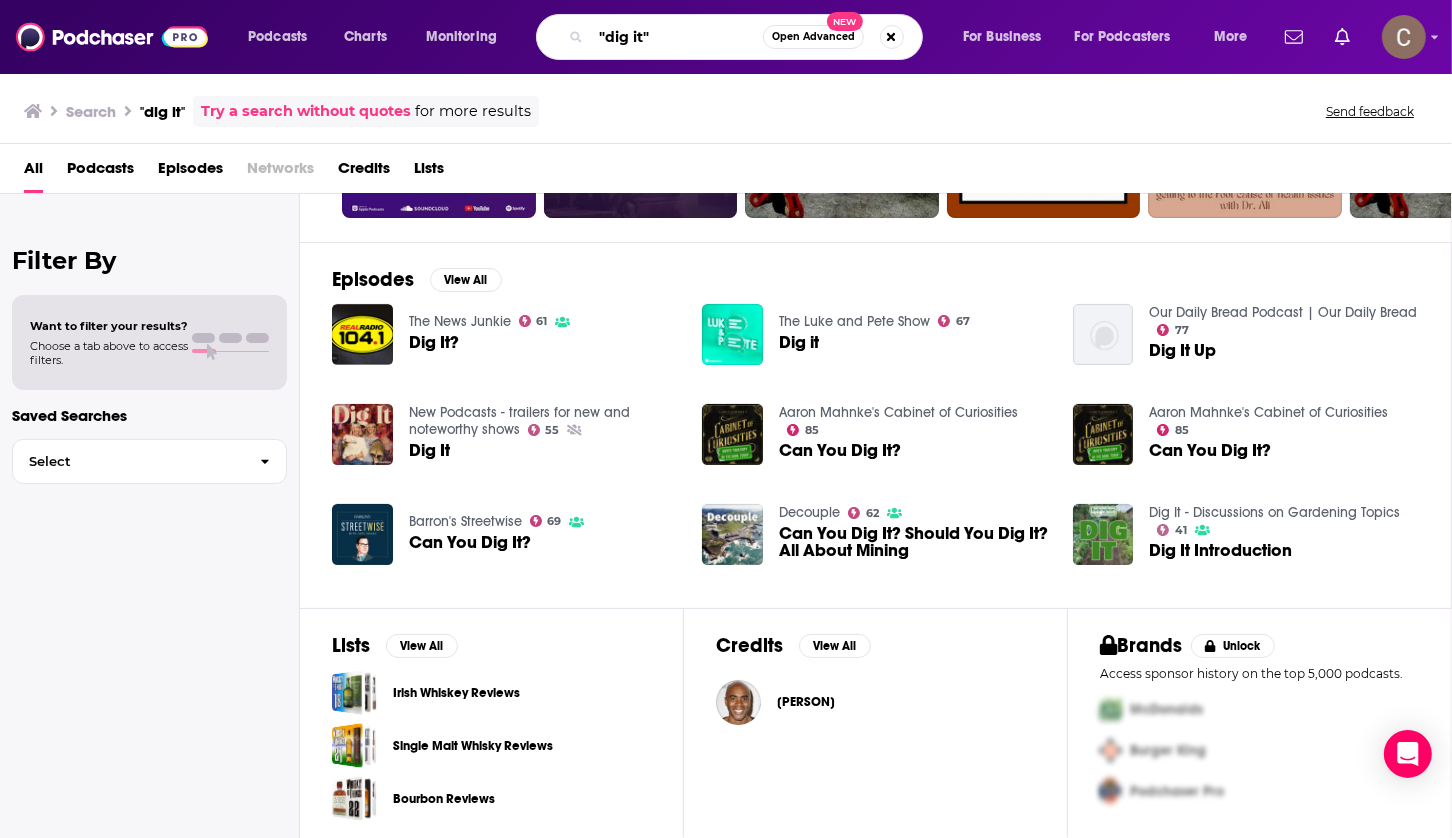 scroll, scrollTop: 0, scrollLeft: 0, axis: both 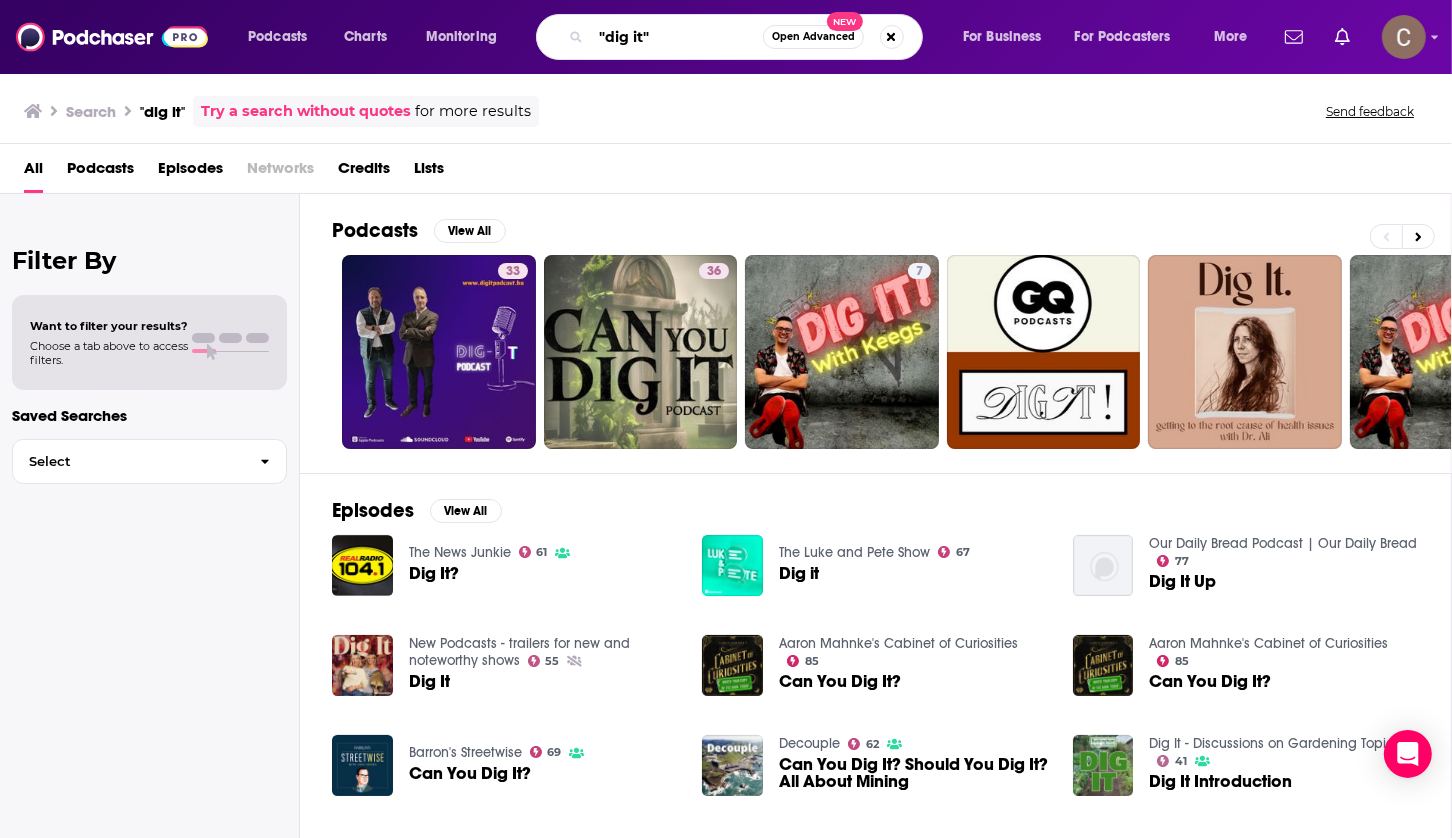 click on ""dig it"" at bounding box center (677, 37) 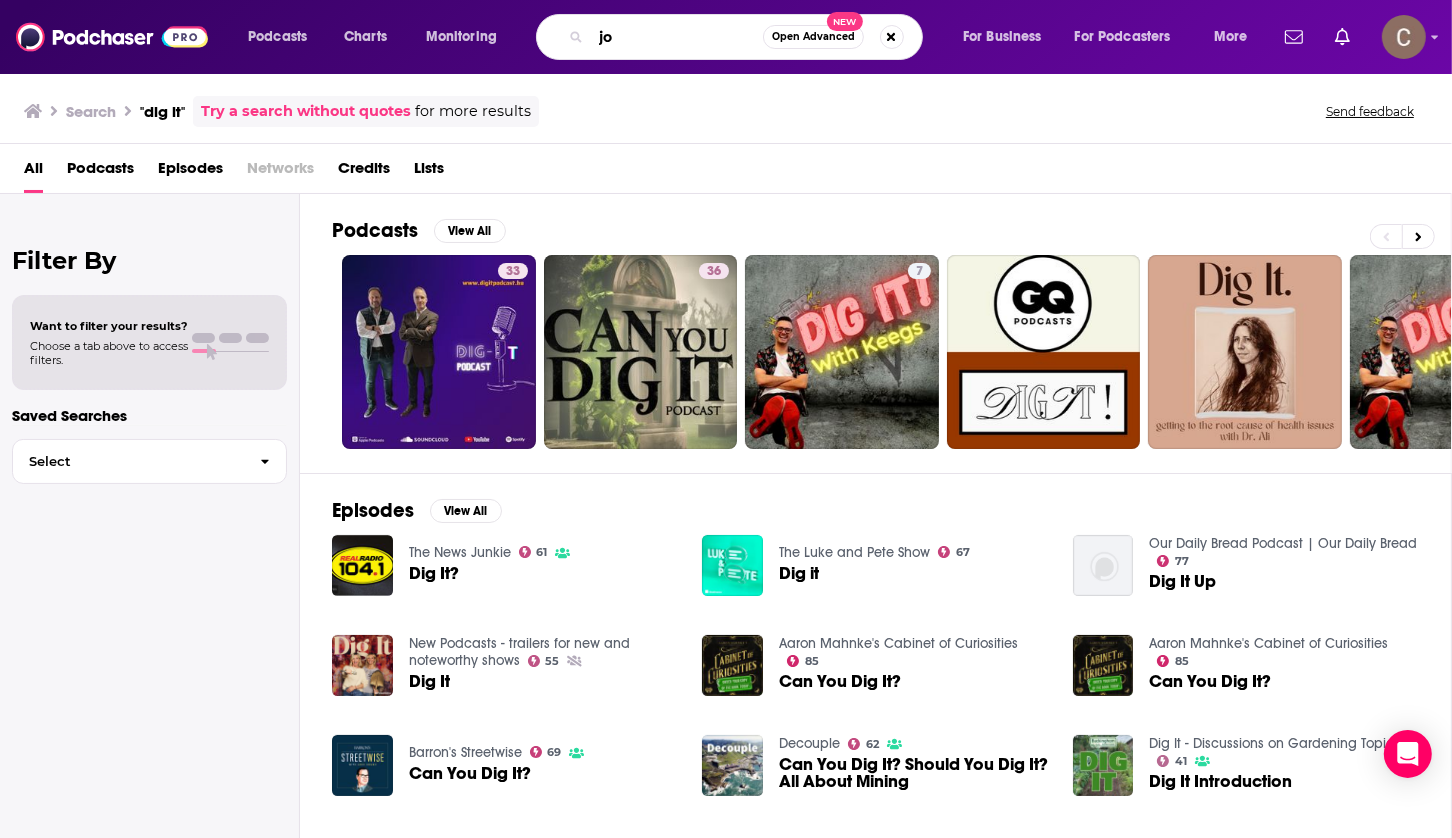type on "j" 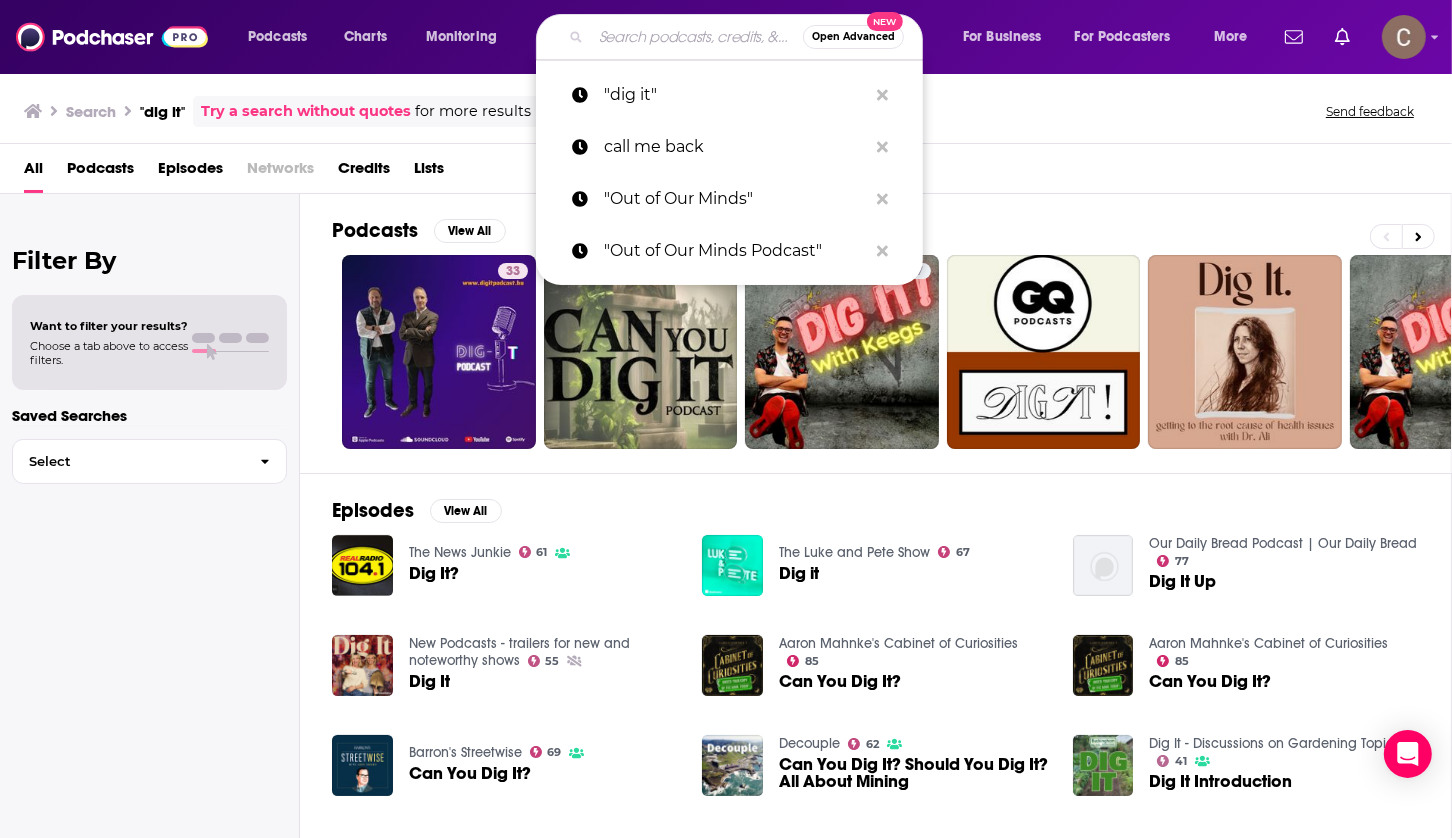 paste on "Meet up at Podcast Movement? + Morning Brew Daily + Supporting Cast" 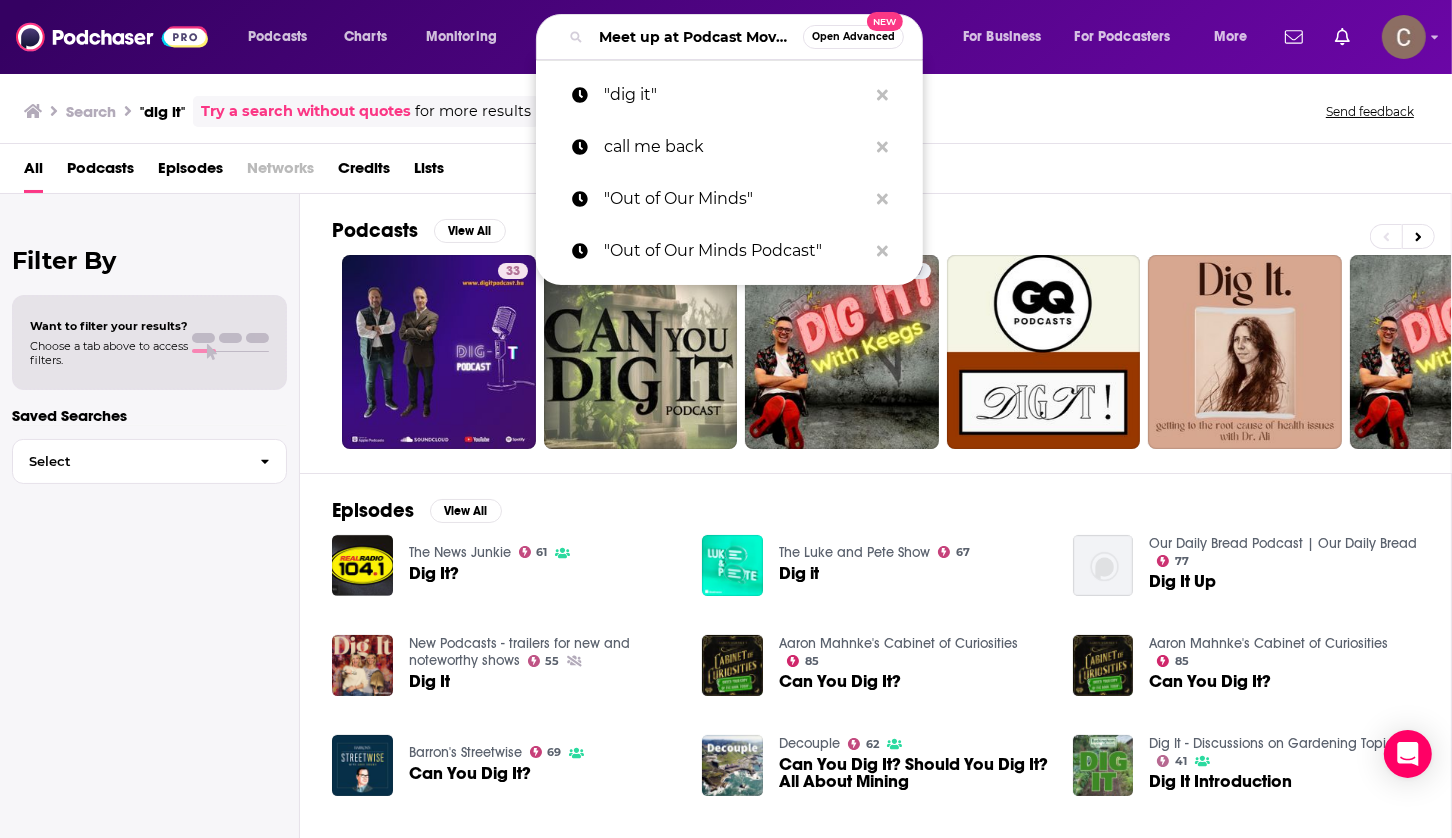 scroll, scrollTop: 0, scrollLeft: 374, axis: horizontal 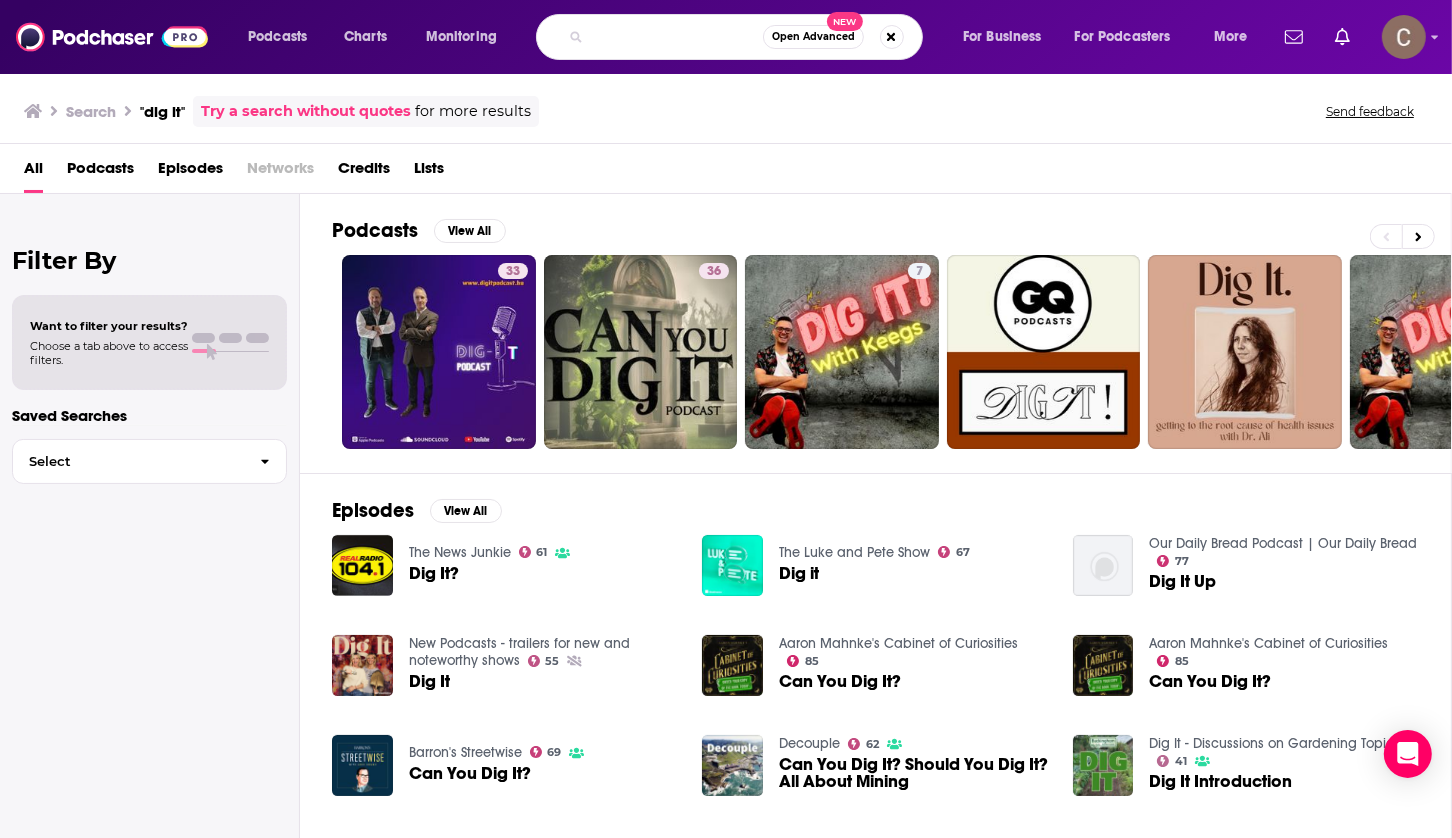 click on "Meet up at Podcast Movement? + Morning Brew Daily + Supporting Cast" at bounding box center [677, 37] 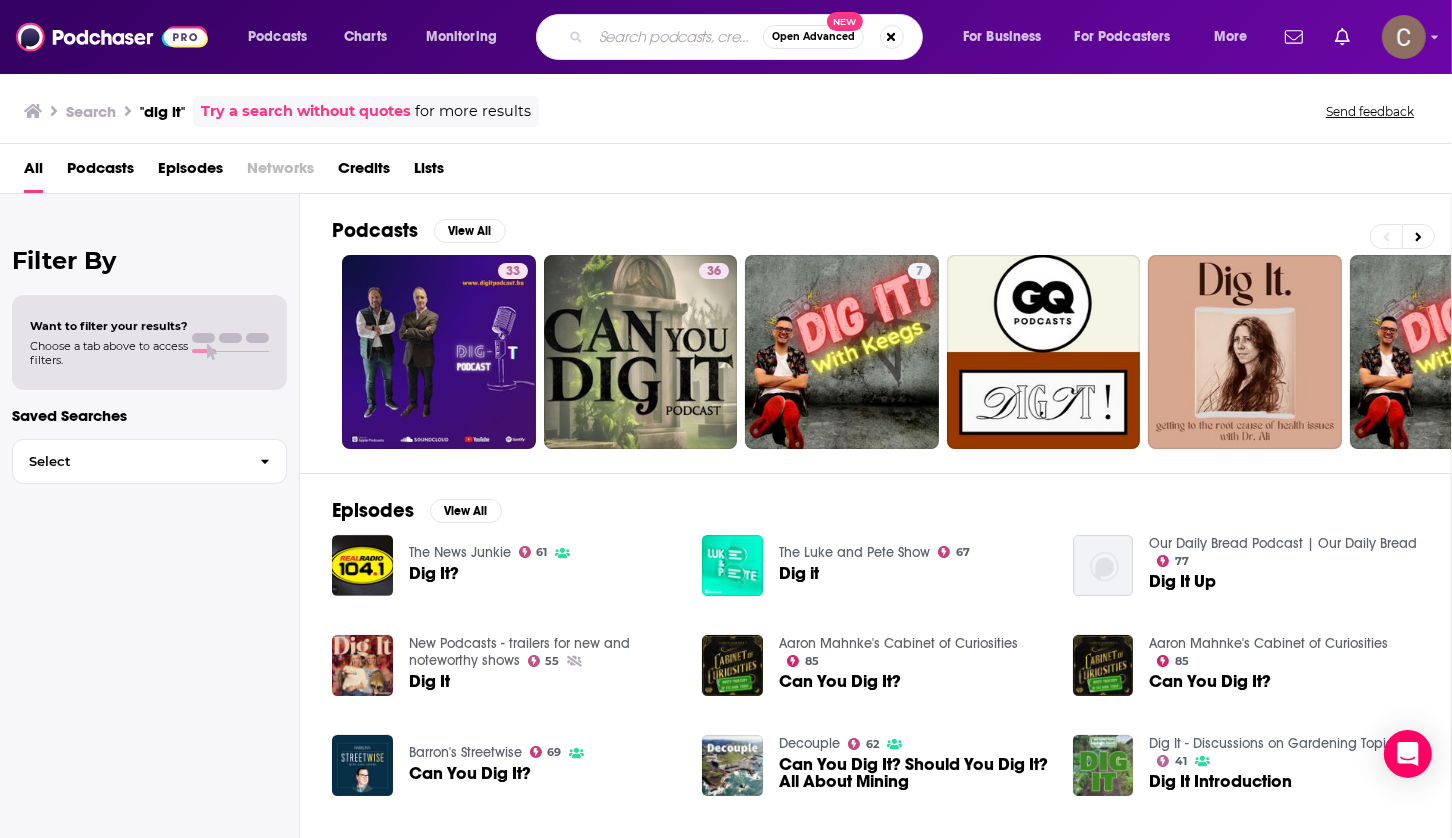 scroll, scrollTop: 0, scrollLeft: 0, axis: both 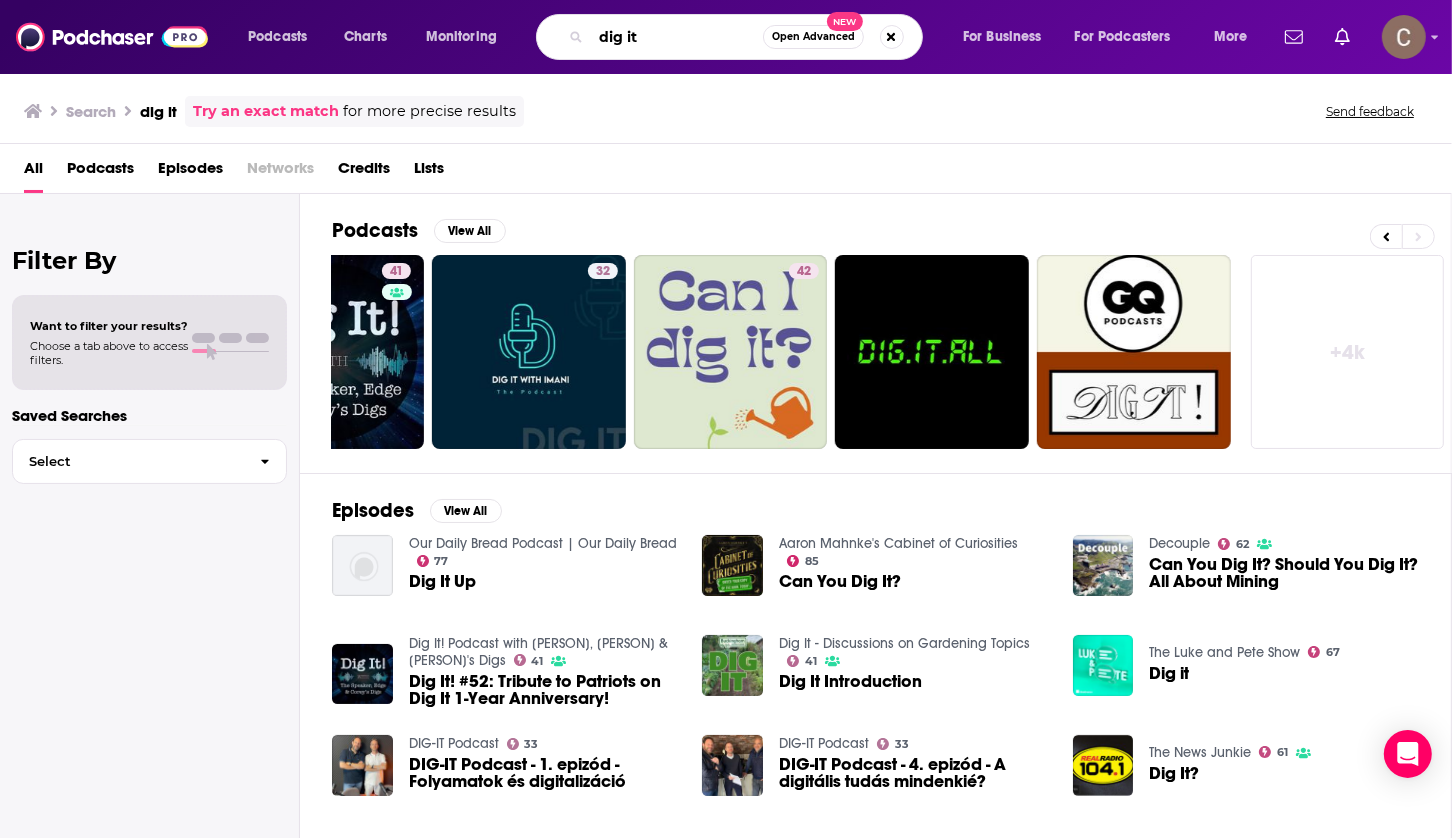 click on "dig it" at bounding box center [677, 37] 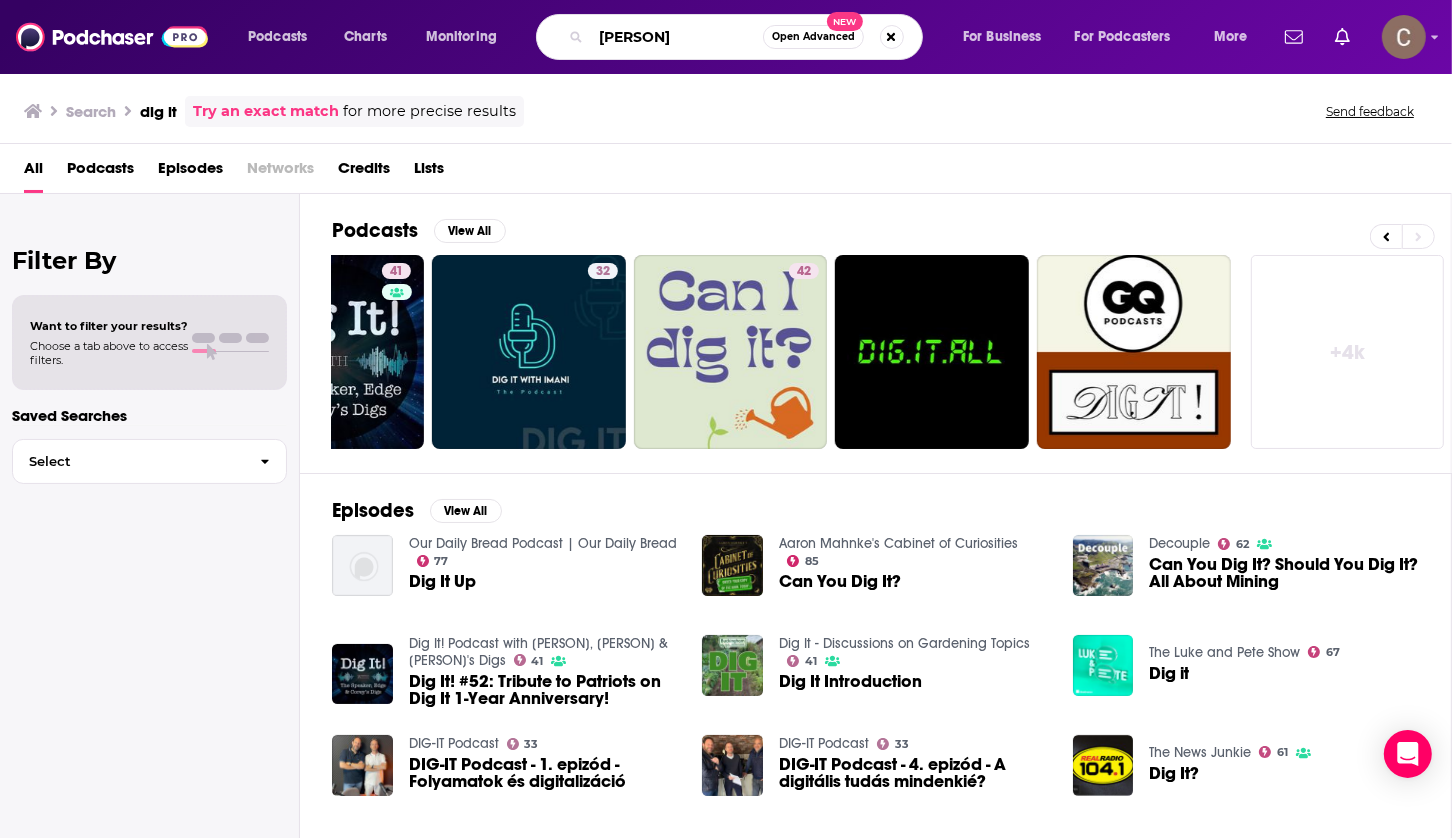 type on "[PERSON]" 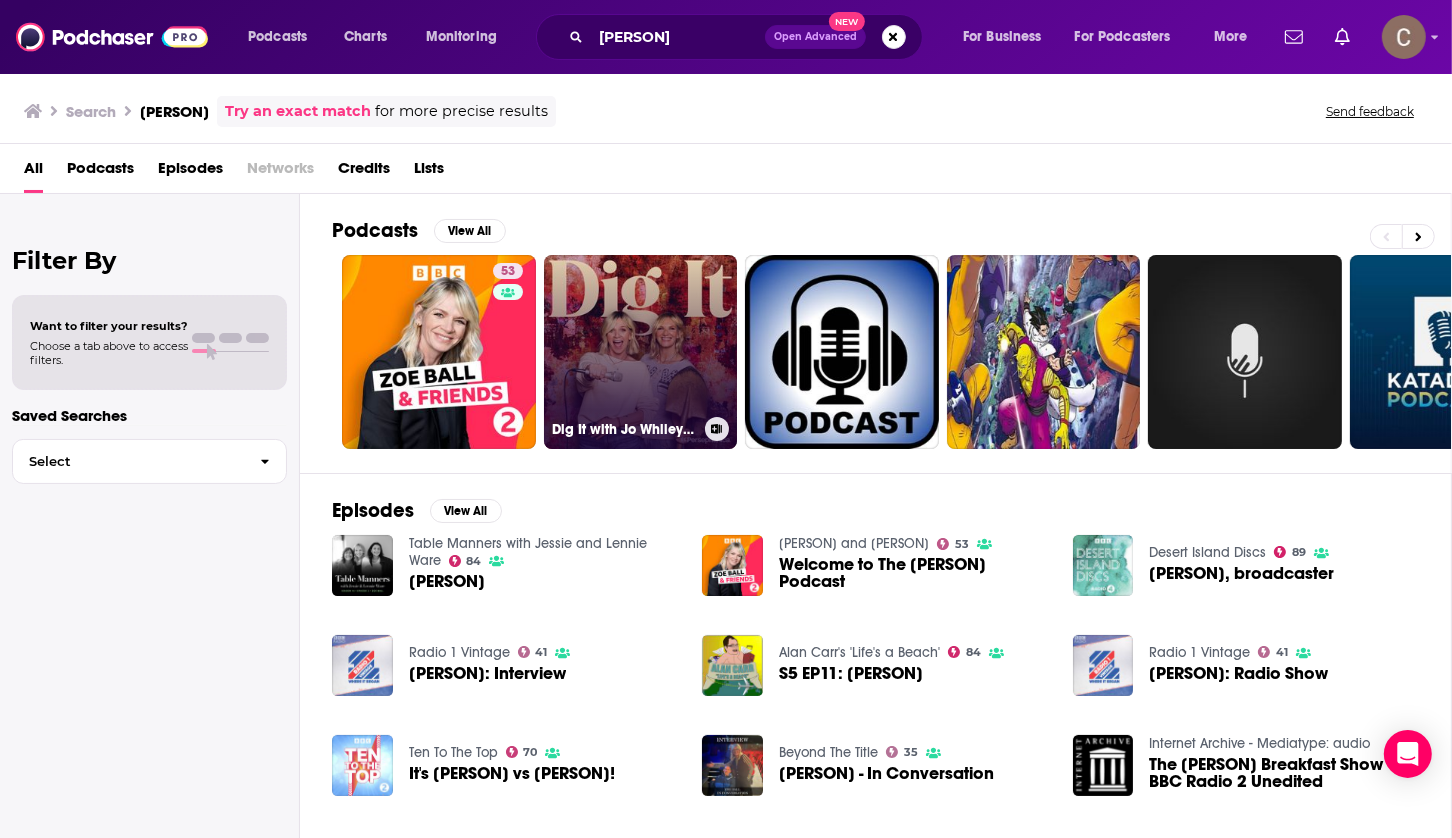 click on "Dig It with Jo Whiley and Zoe Ball" at bounding box center [641, 352] 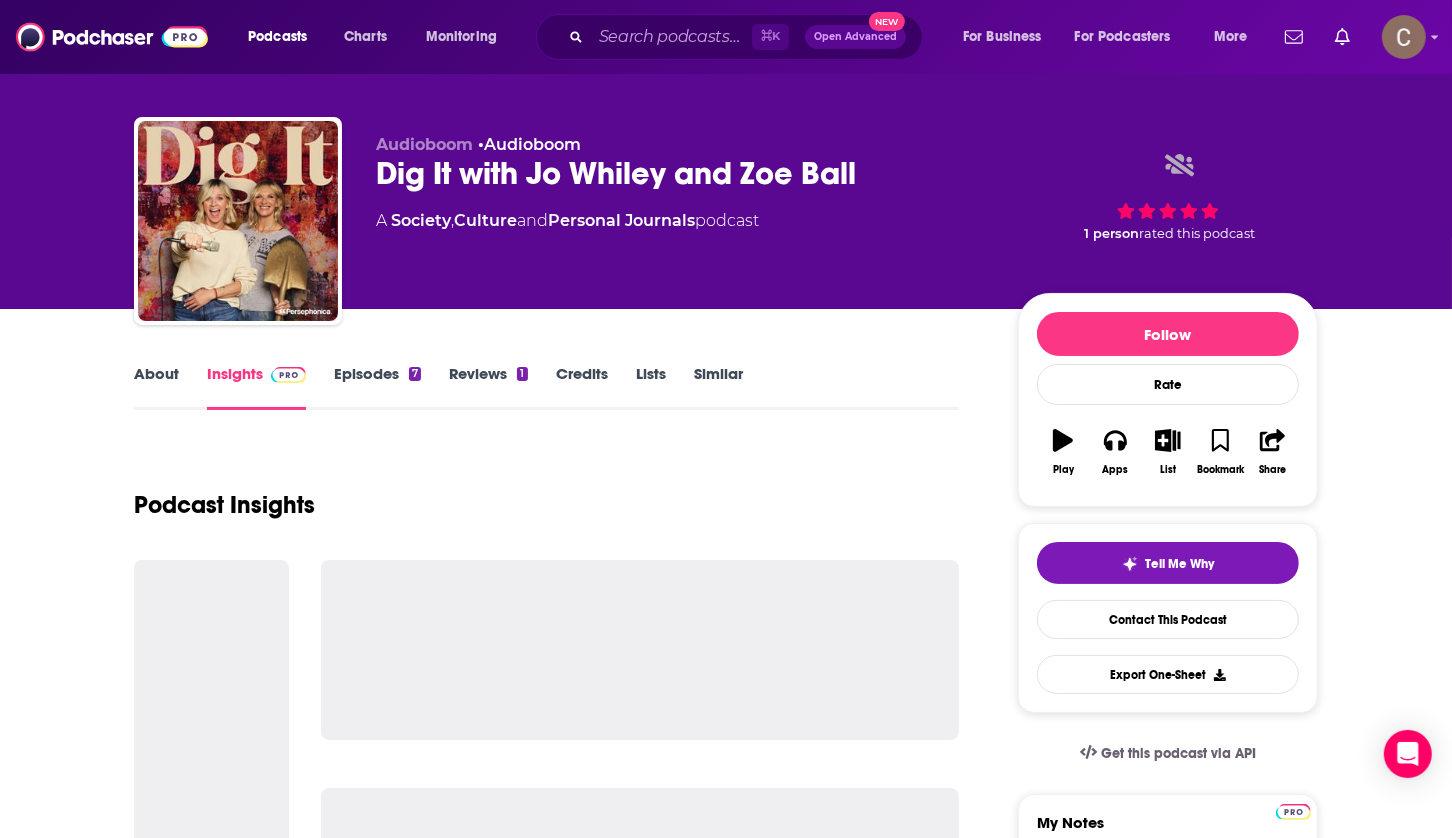 scroll, scrollTop: 58, scrollLeft: 0, axis: vertical 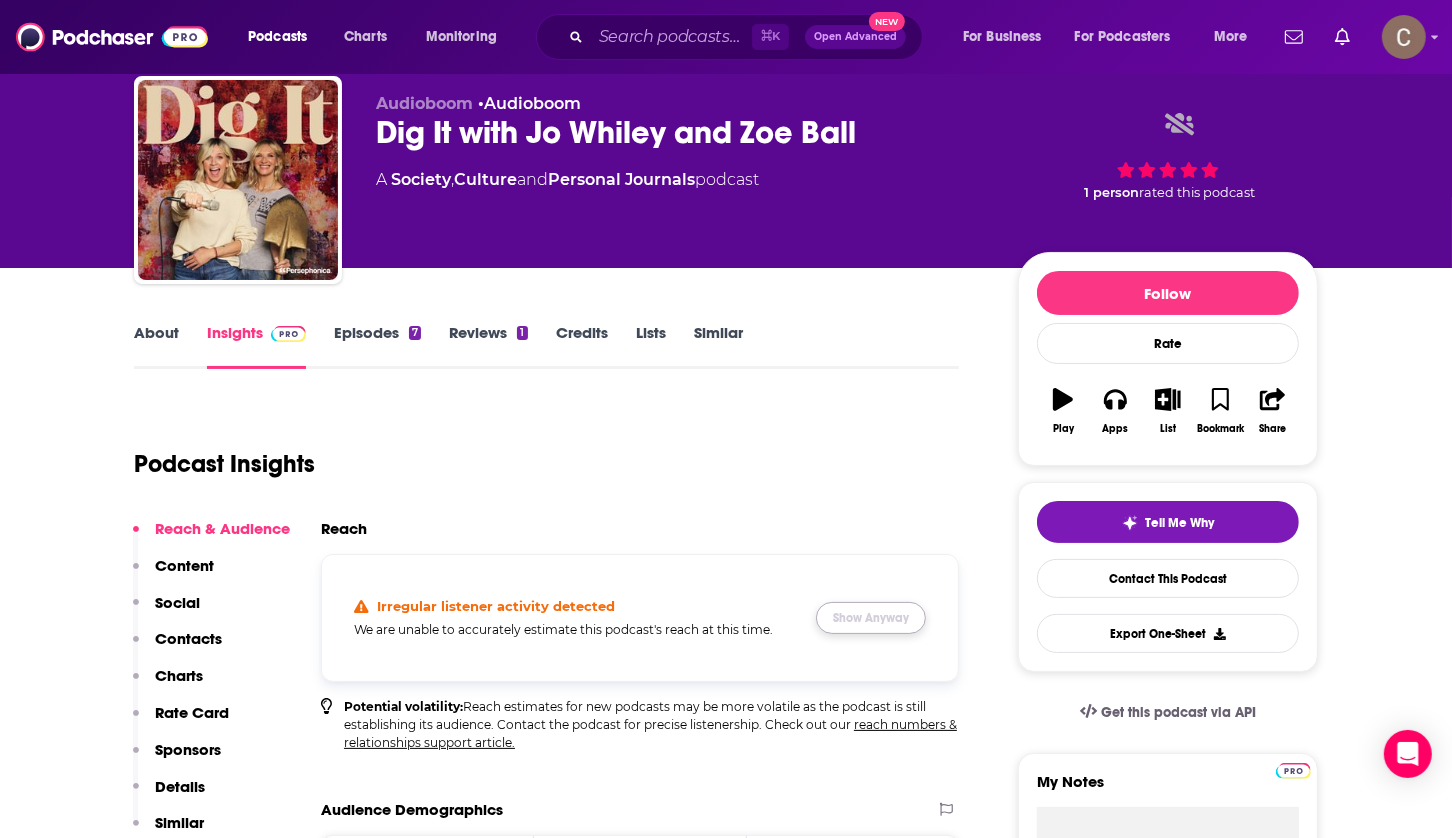 click on "Show Anyway" at bounding box center [871, 618] 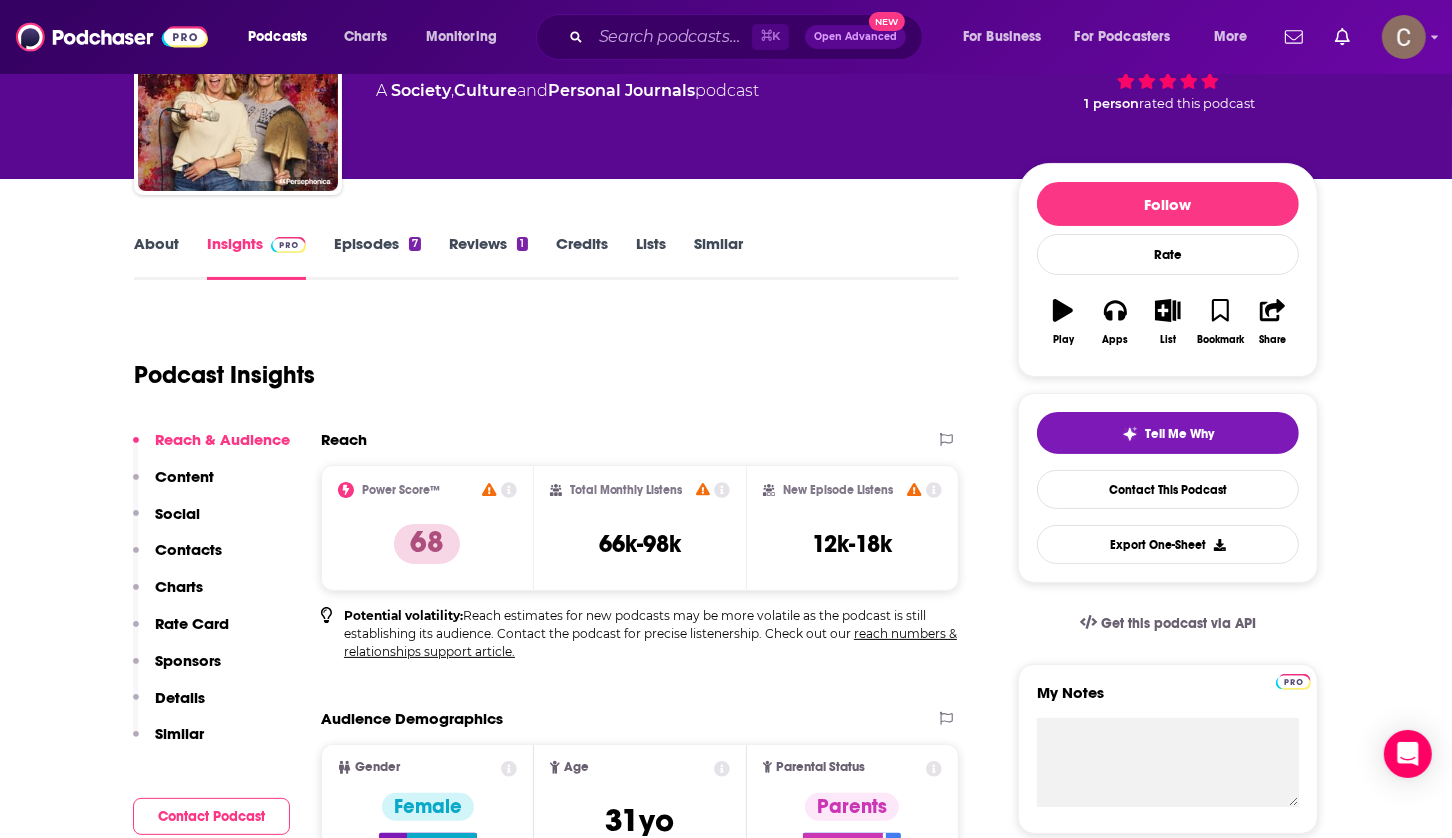 scroll, scrollTop: 0, scrollLeft: 0, axis: both 